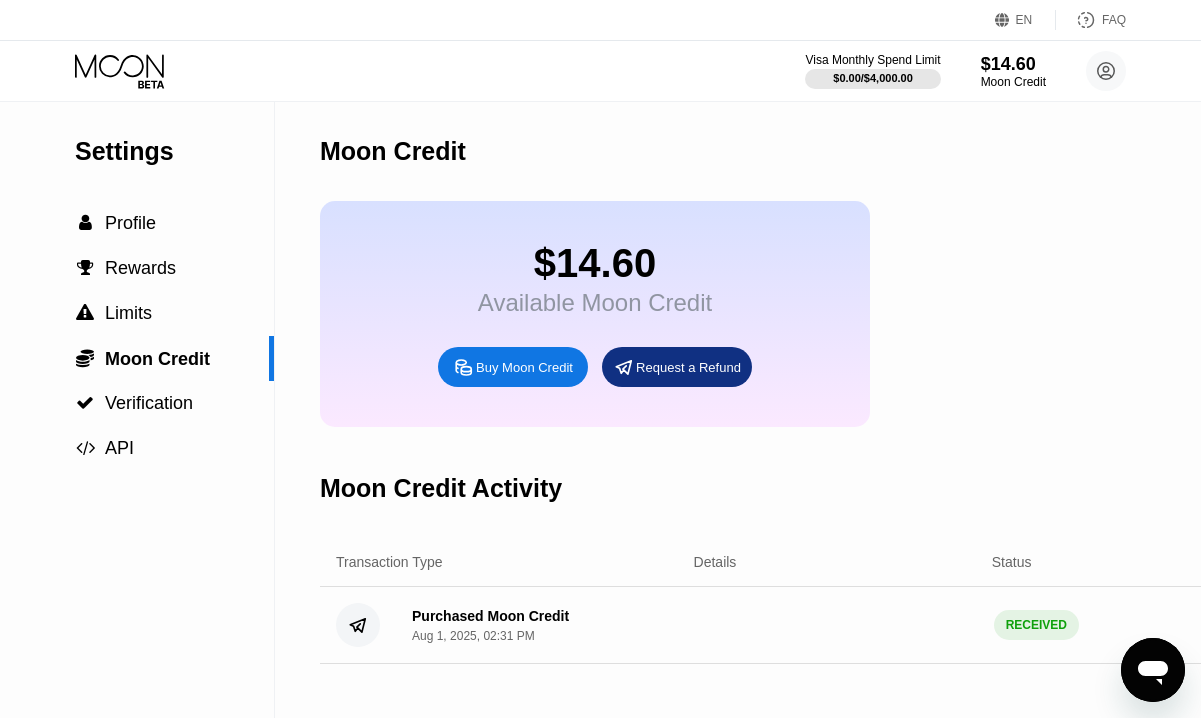 scroll, scrollTop: 0, scrollLeft: 0, axis: both 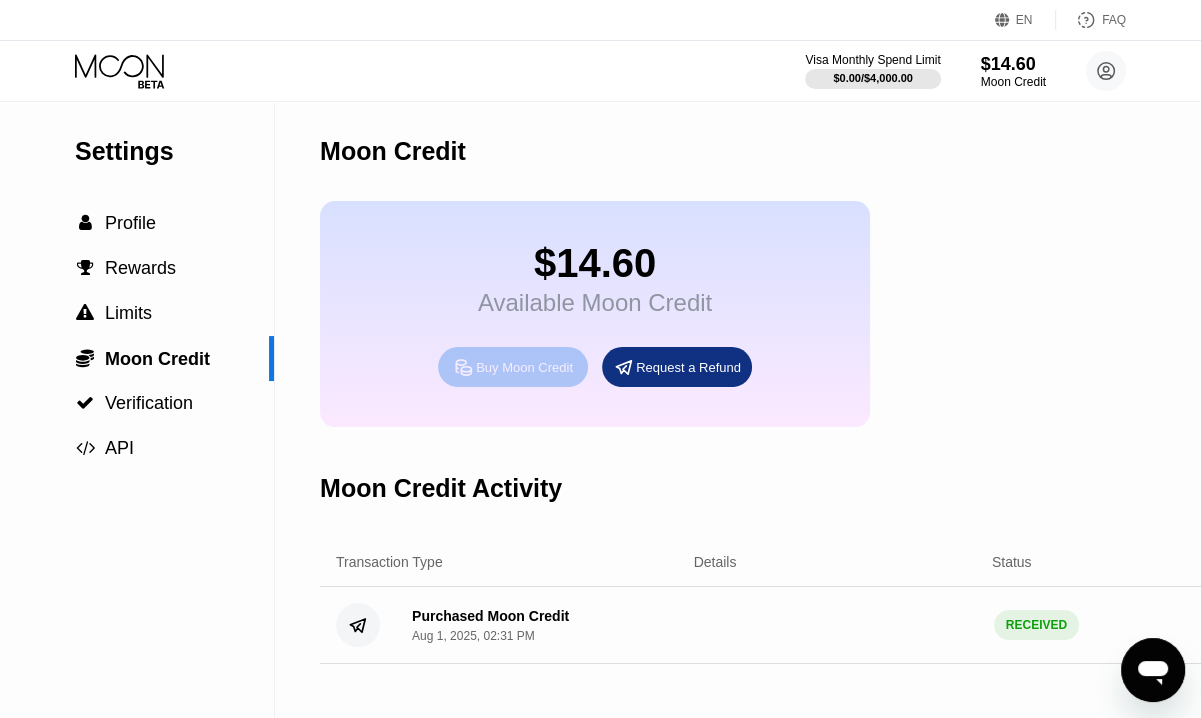 click on "Buy Moon Credit" at bounding box center [524, 367] 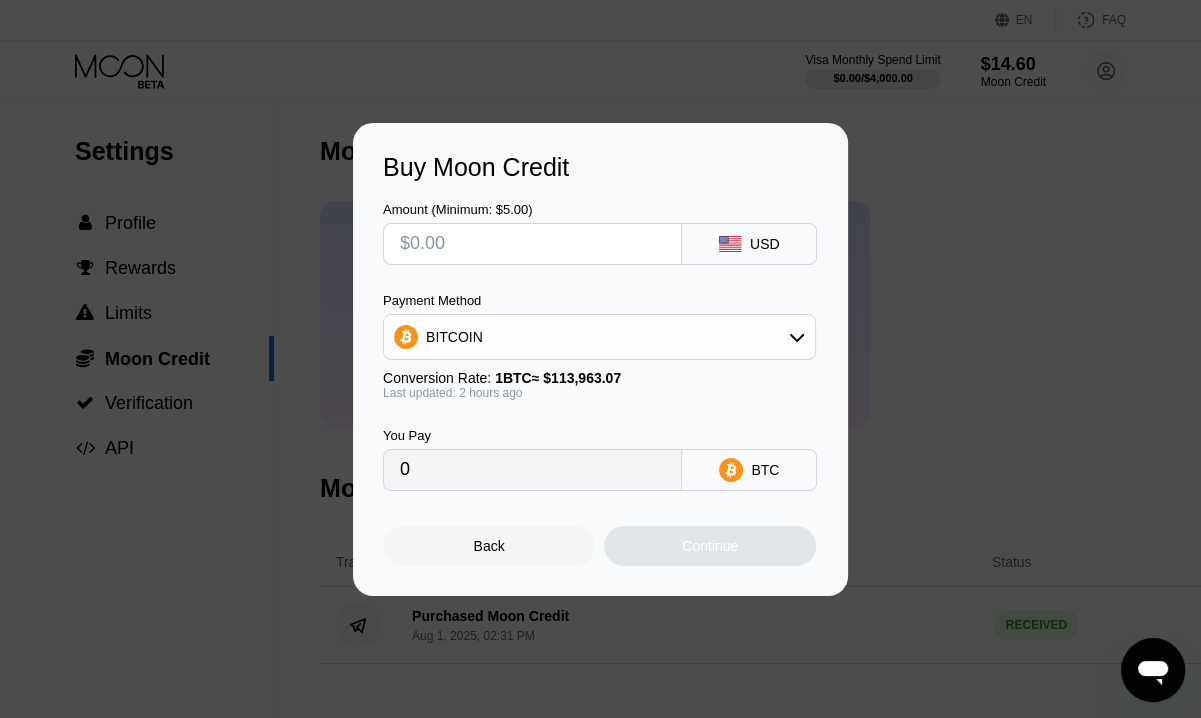 click at bounding box center (532, 244) 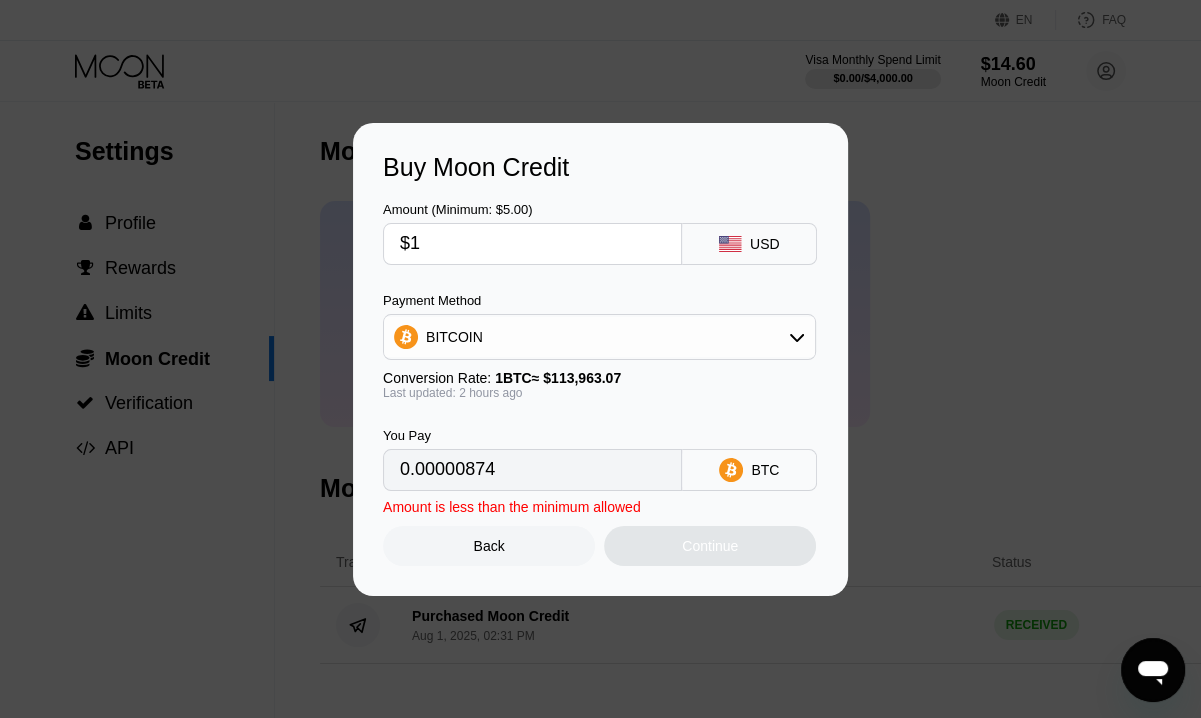 type on "0.00000874" 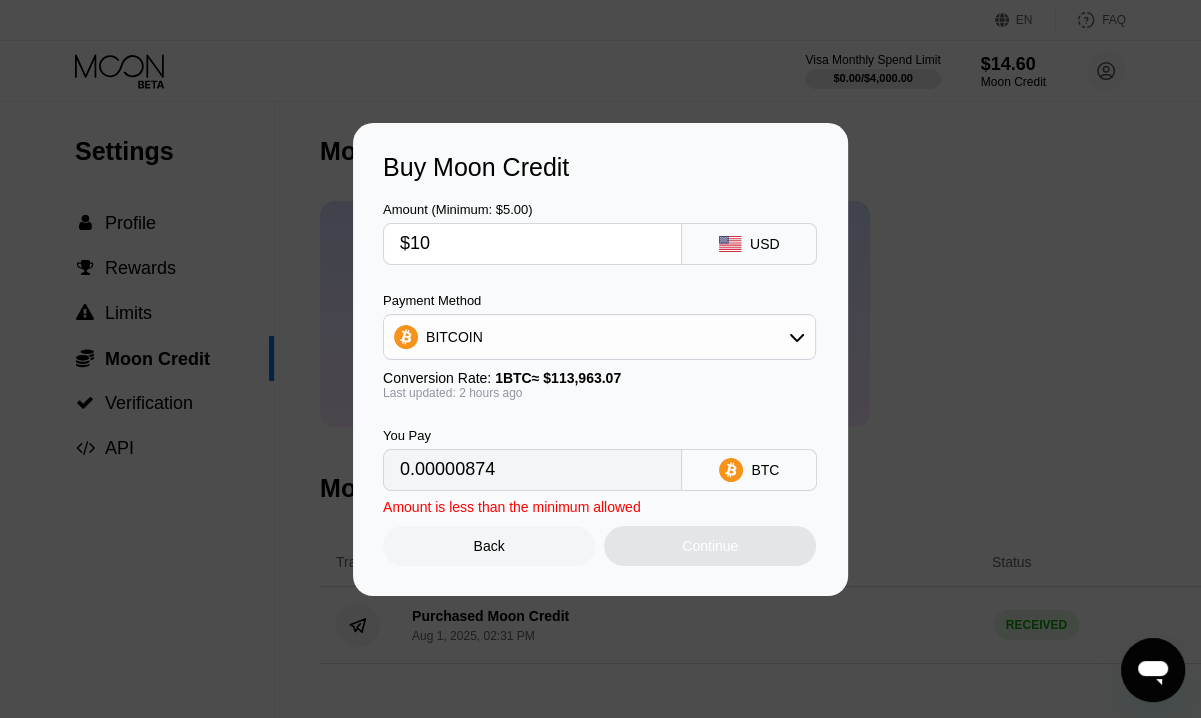 type on "0.00008739" 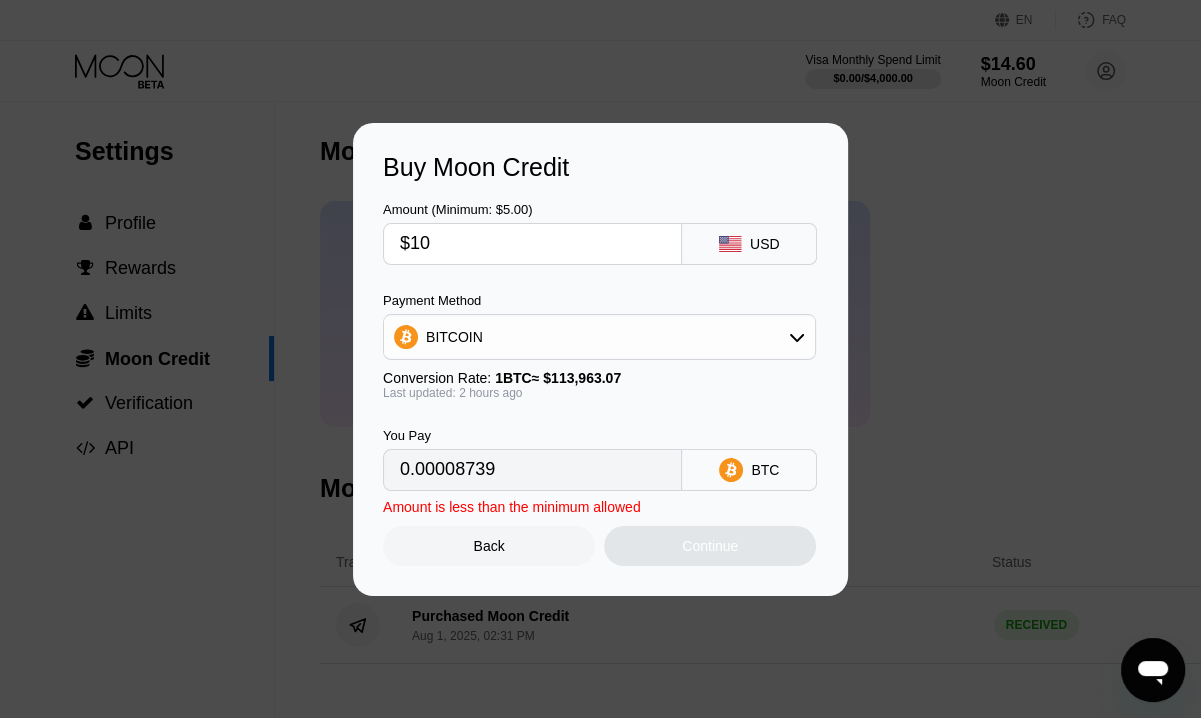 type on "$100" 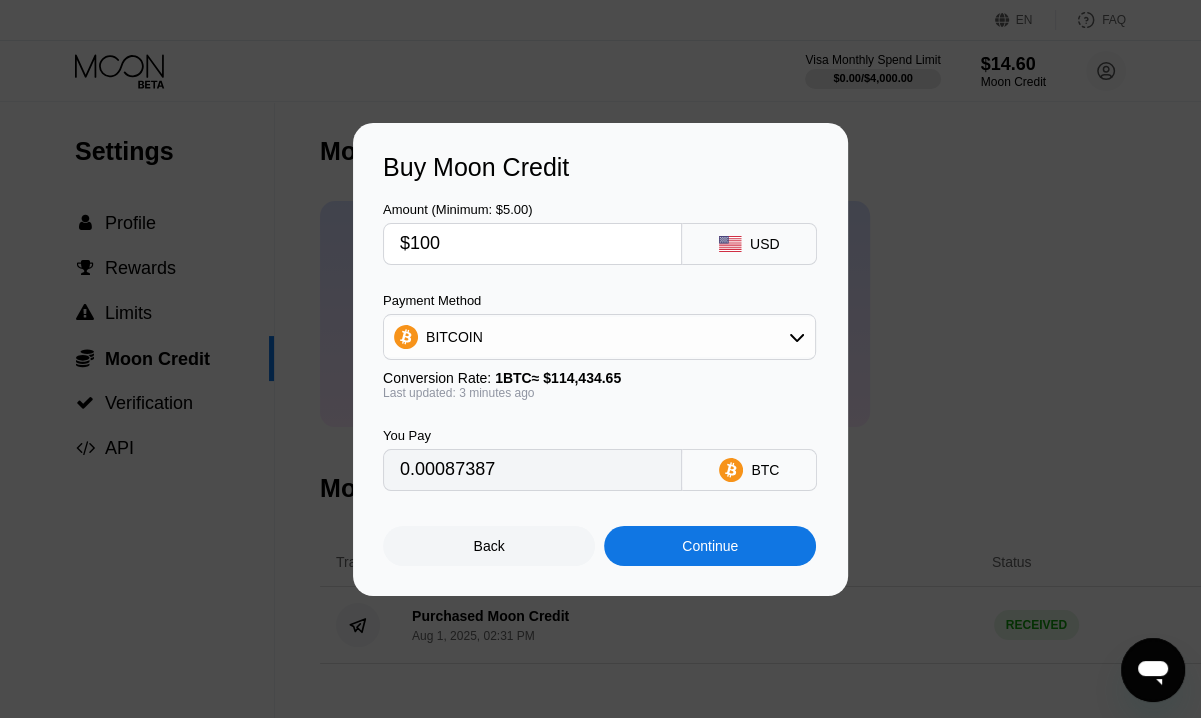 type on "0.00087353" 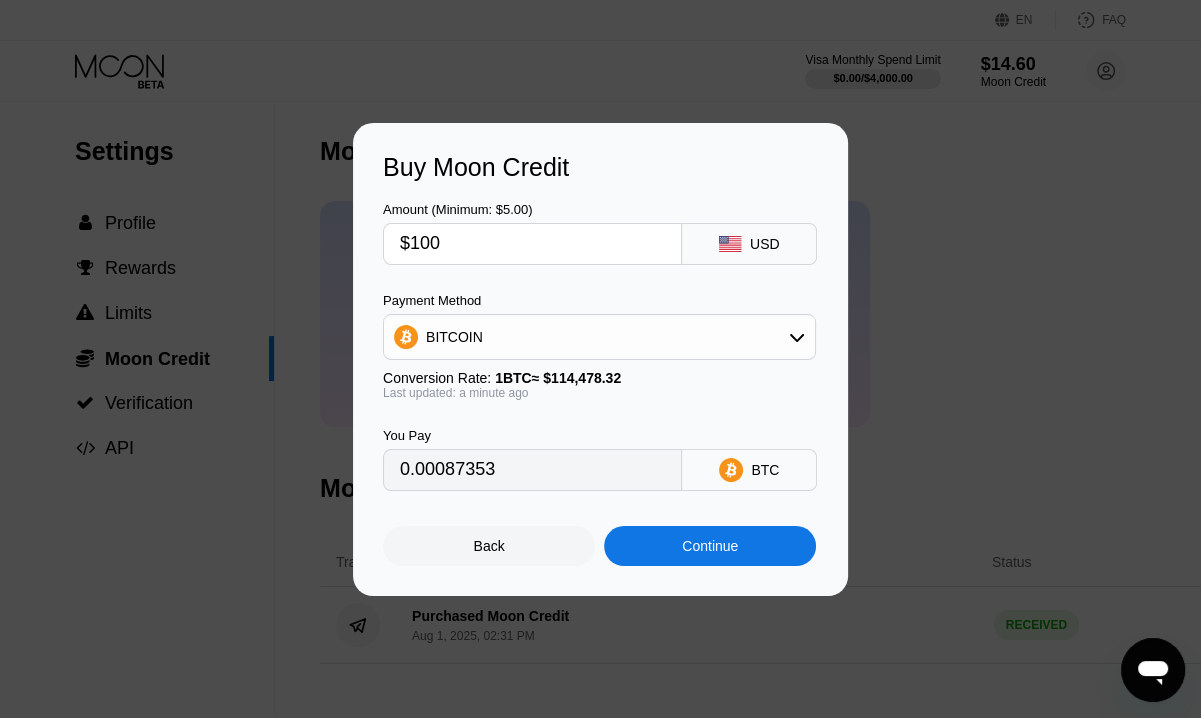 type on "$100" 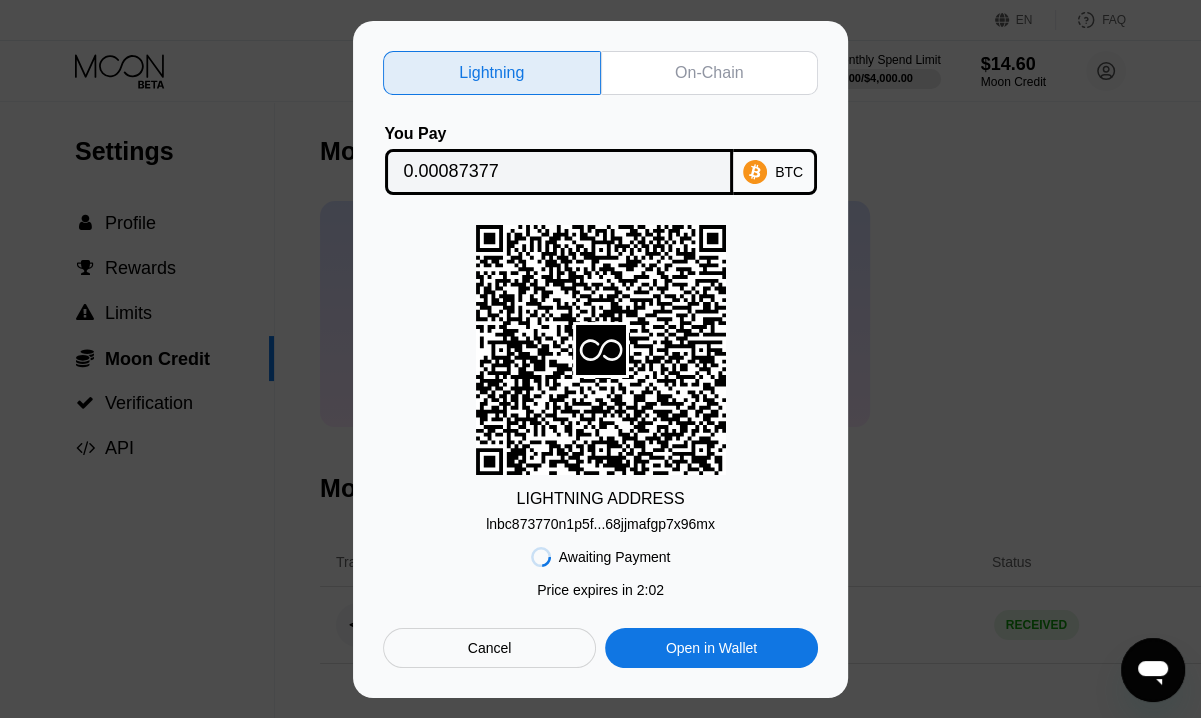 click on "Cancel" at bounding box center (489, 648) 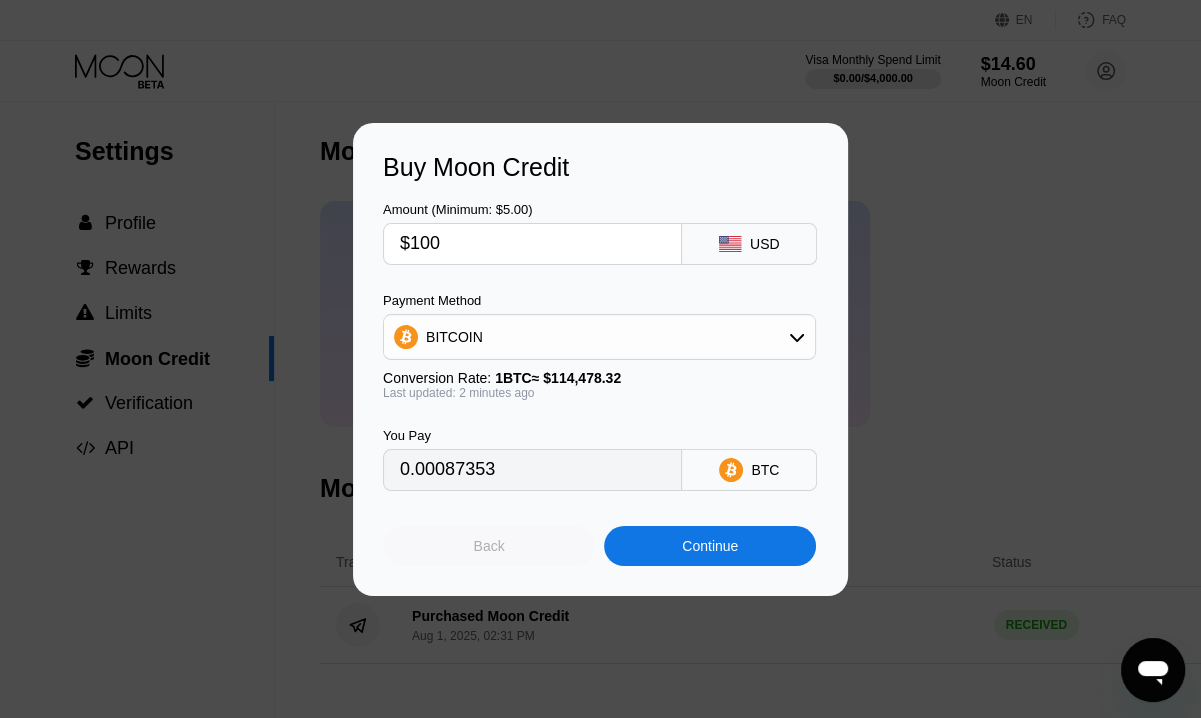 click on "Back" at bounding box center [489, 546] 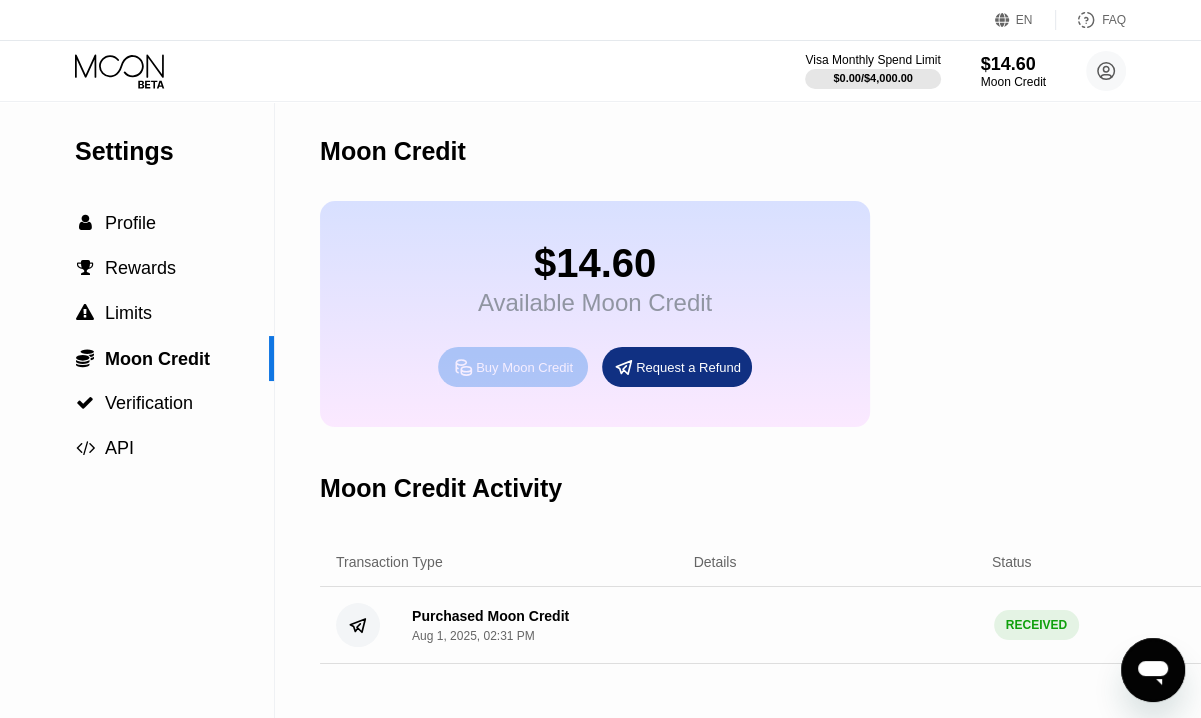 click on "Buy Moon Credit" at bounding box center (524, 367) 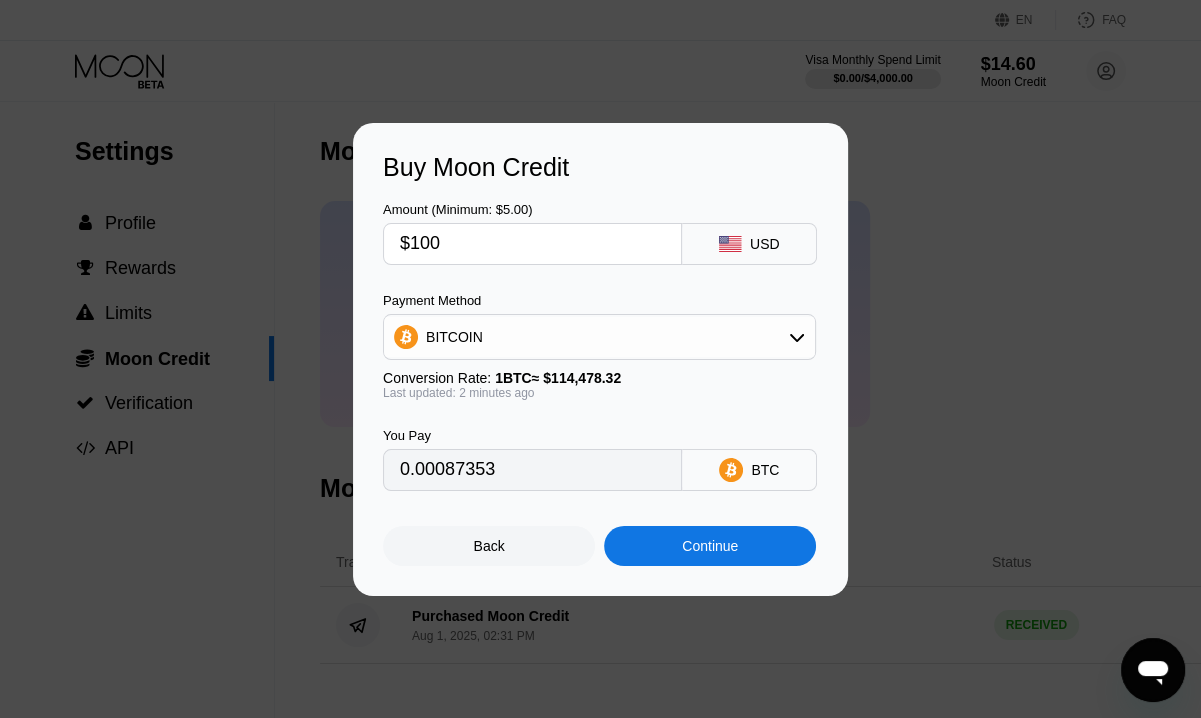 click on "$100" at bounding box center (532, 244) 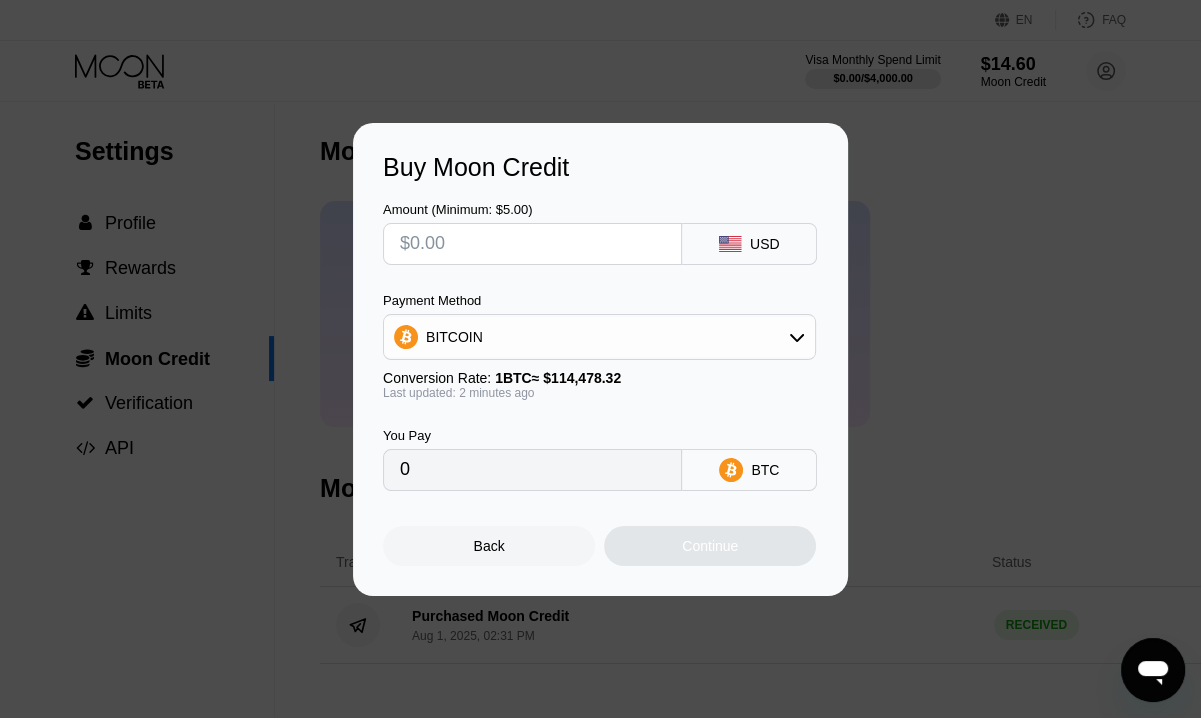 type on "0" 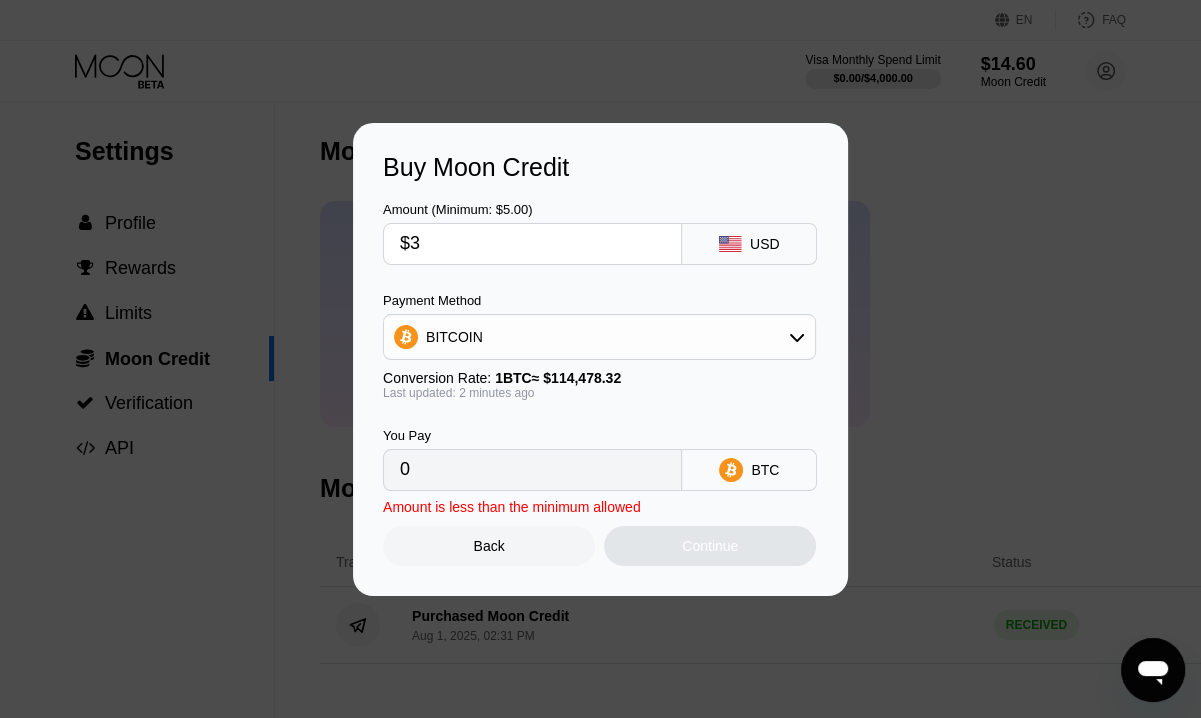 type on "0.00002621" 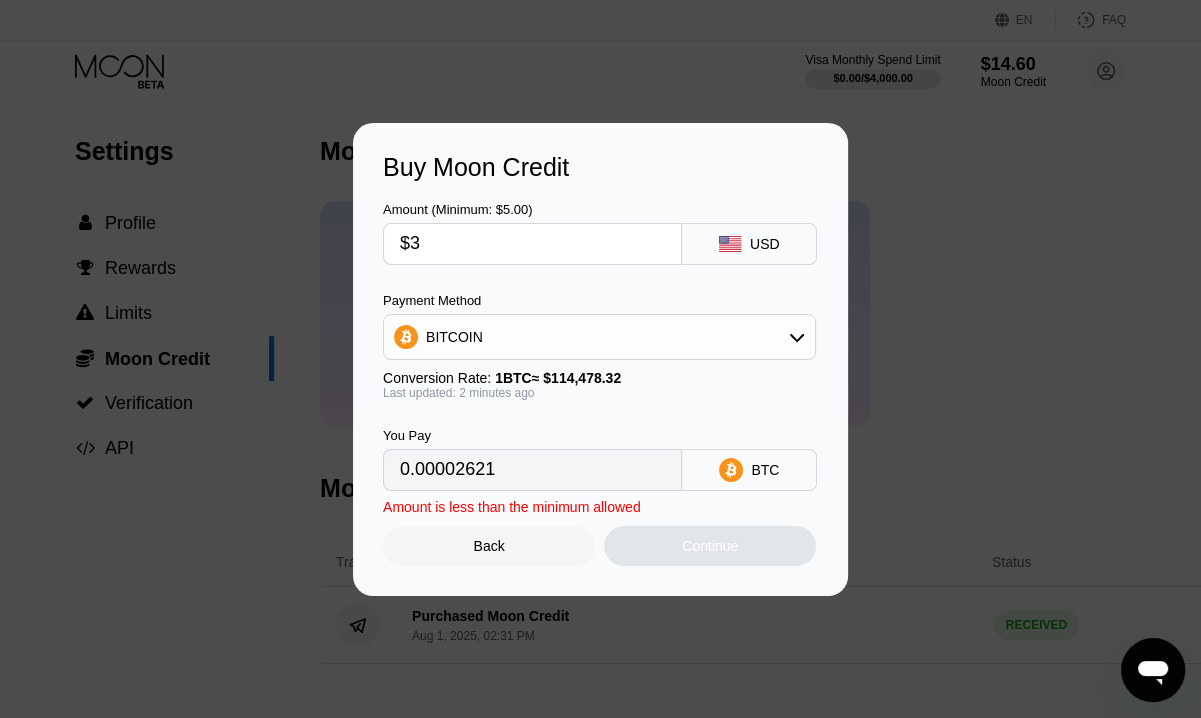 type on "$35" 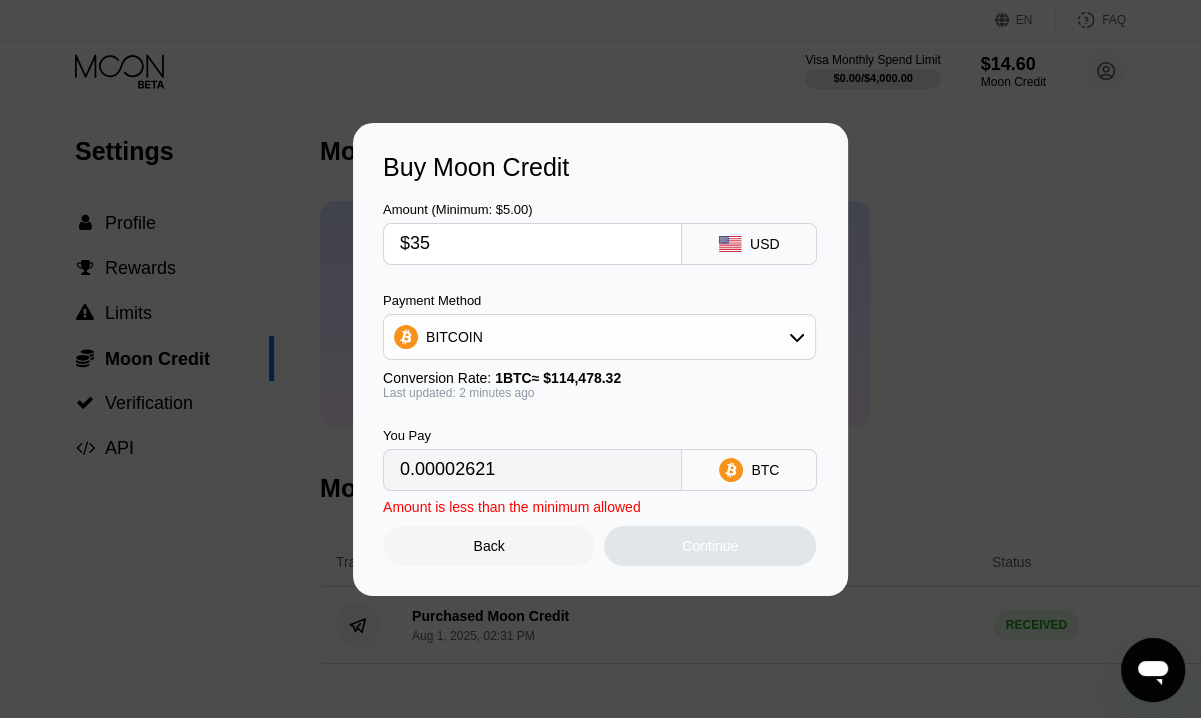 type on "0.00030574" 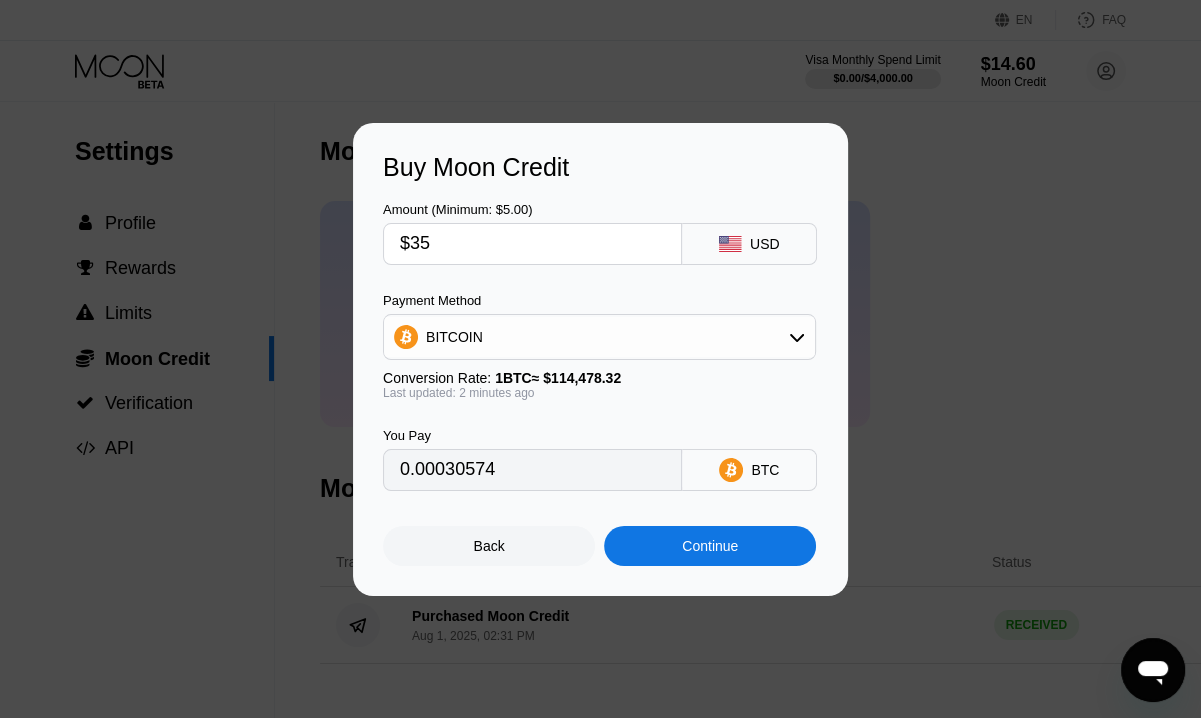 type on "$35" 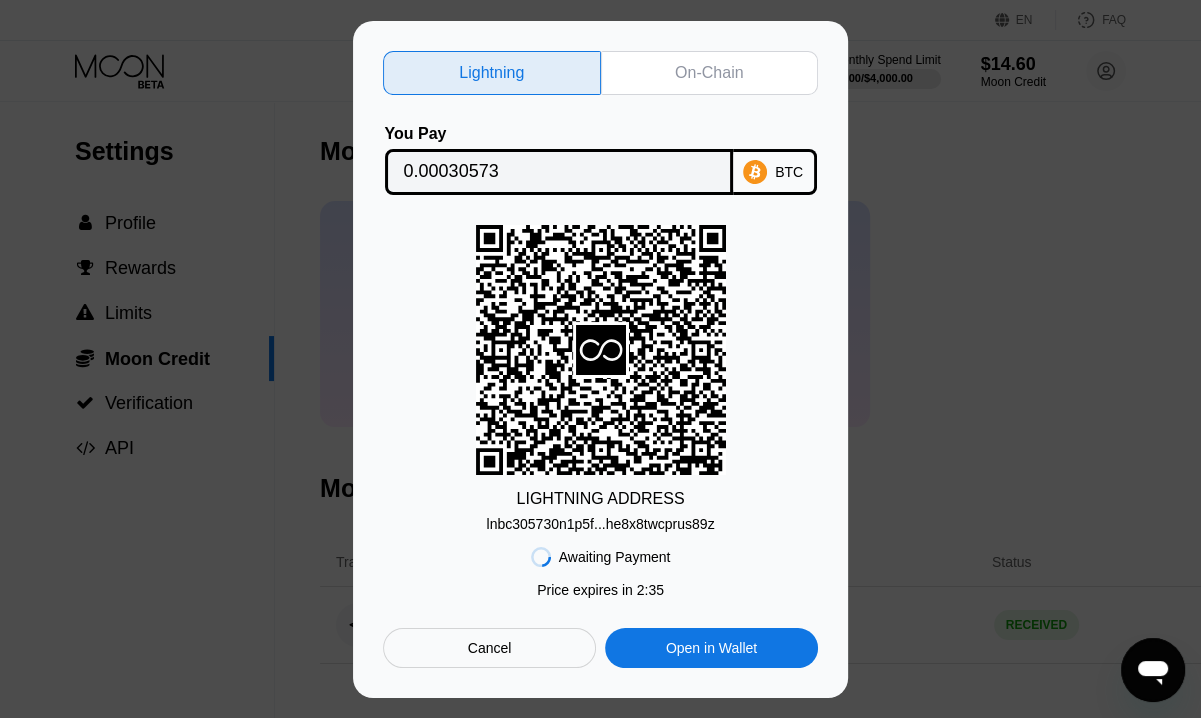 click on "On-Chain" at bounding box center (709, 73) 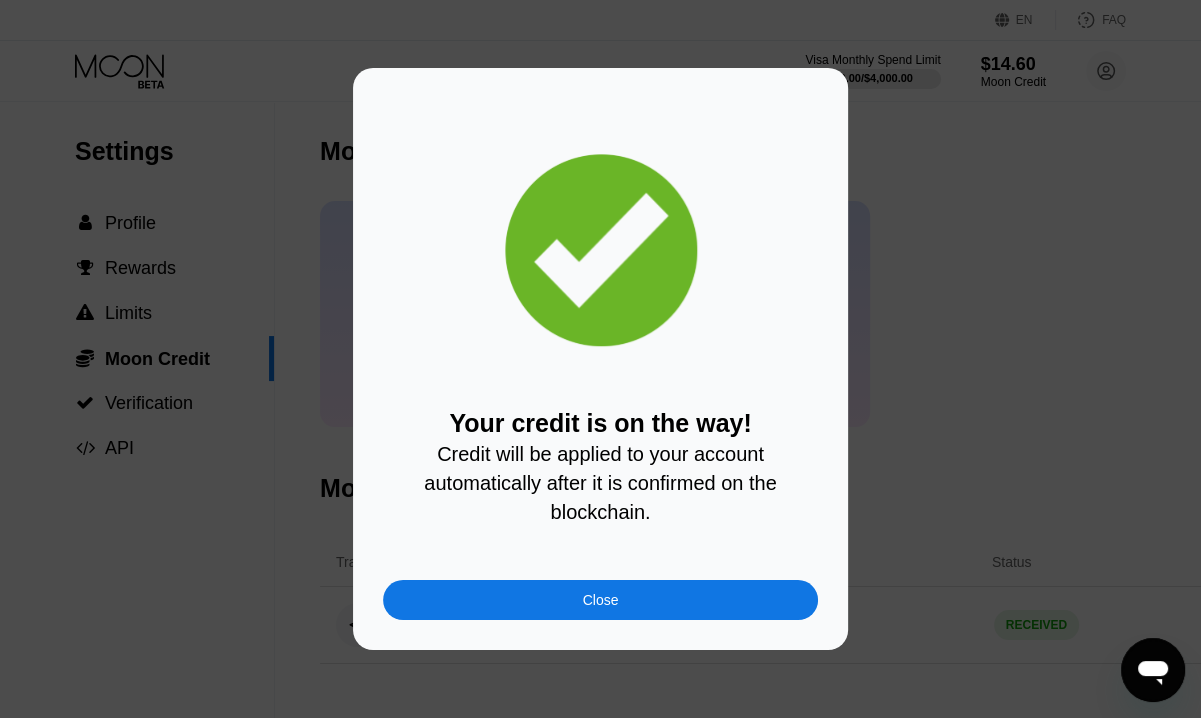click on "Close" at bounding box center (601, 600) 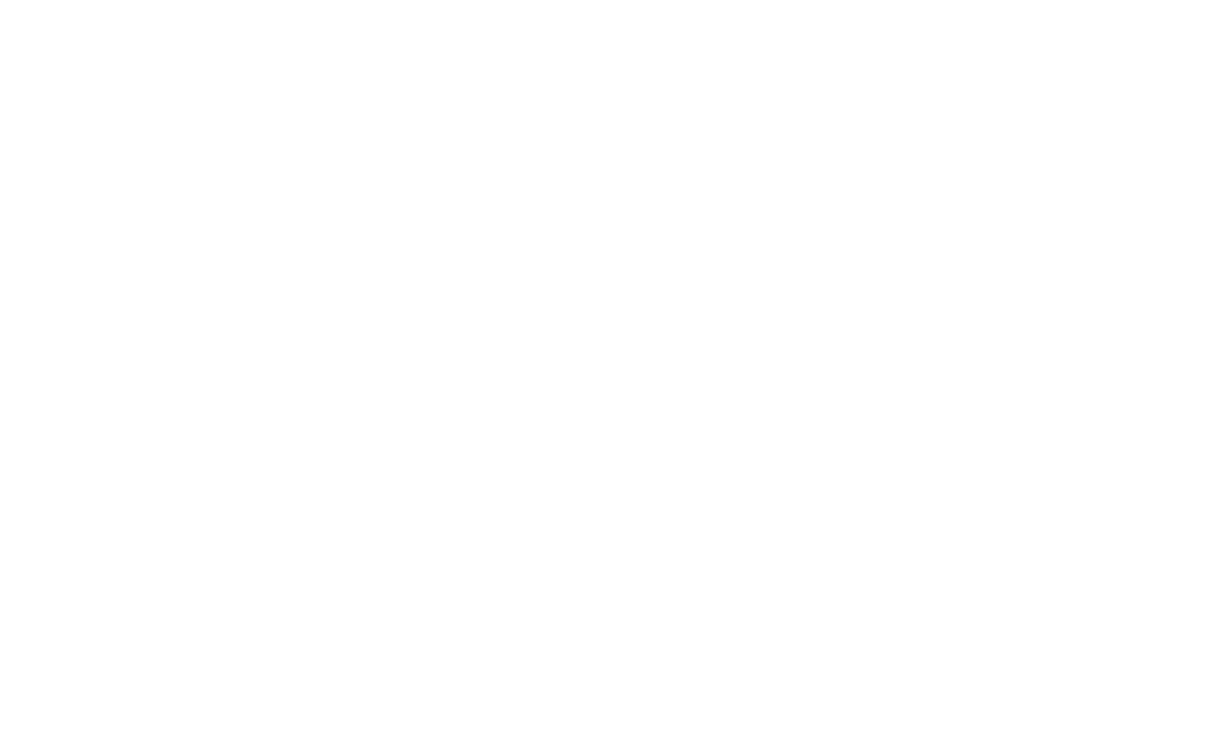 scroll, scrollTop: 0, scrollLeft: 0, axis: both 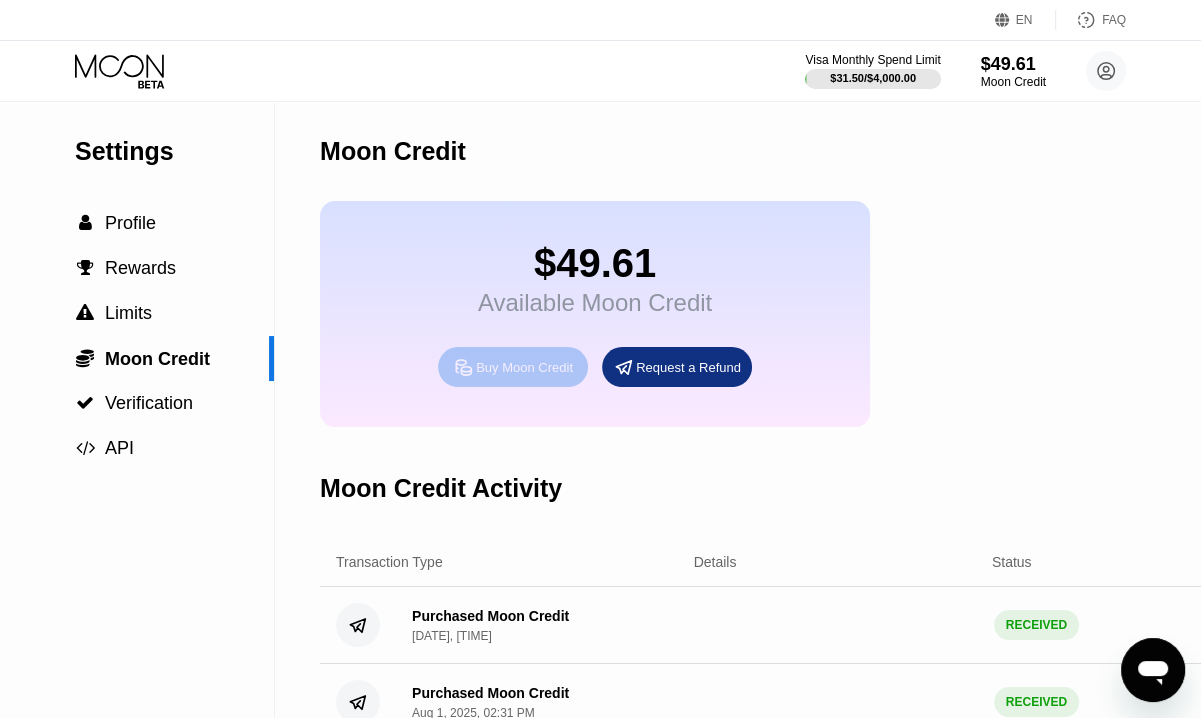 click on "Buy Moon Credit" at bounding box center [524, 367] 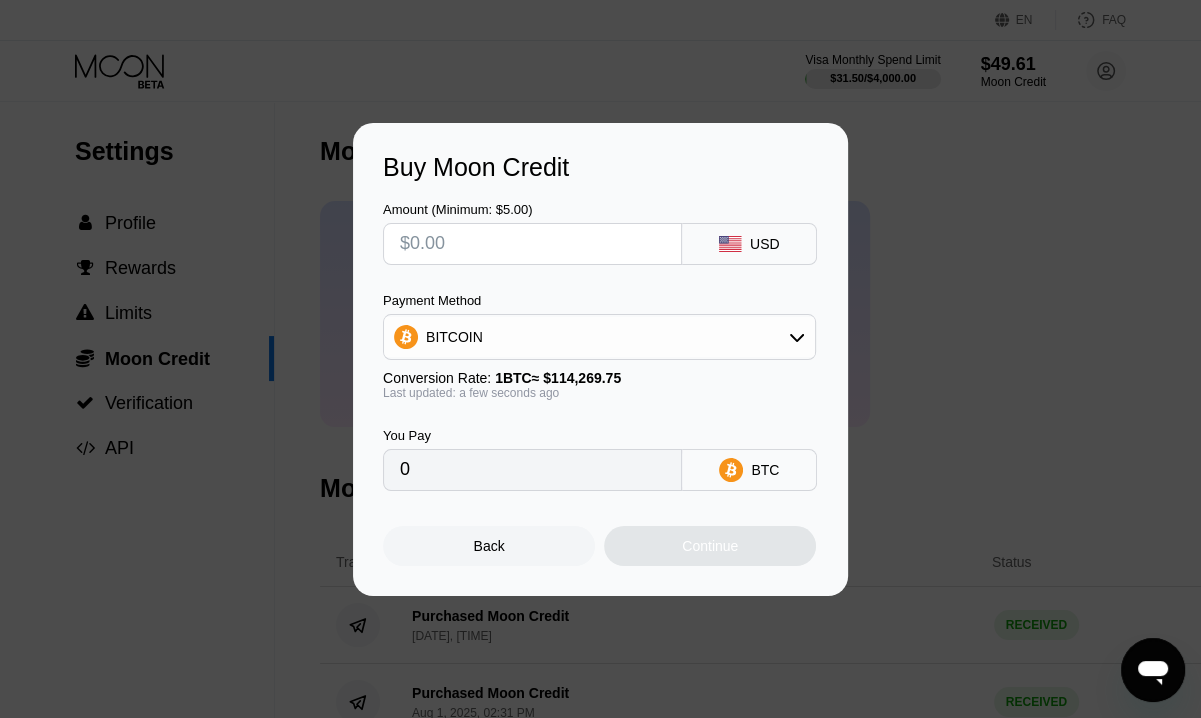 click at bounding box center (532, 244) 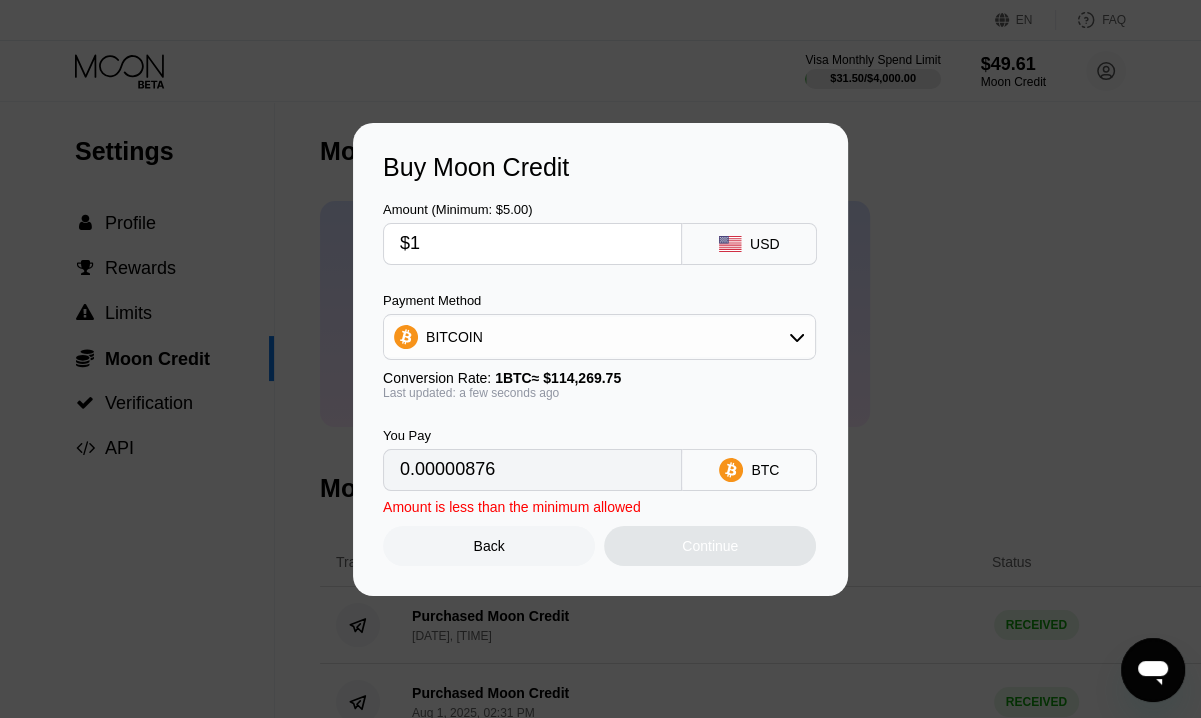 type on "0.00000876" 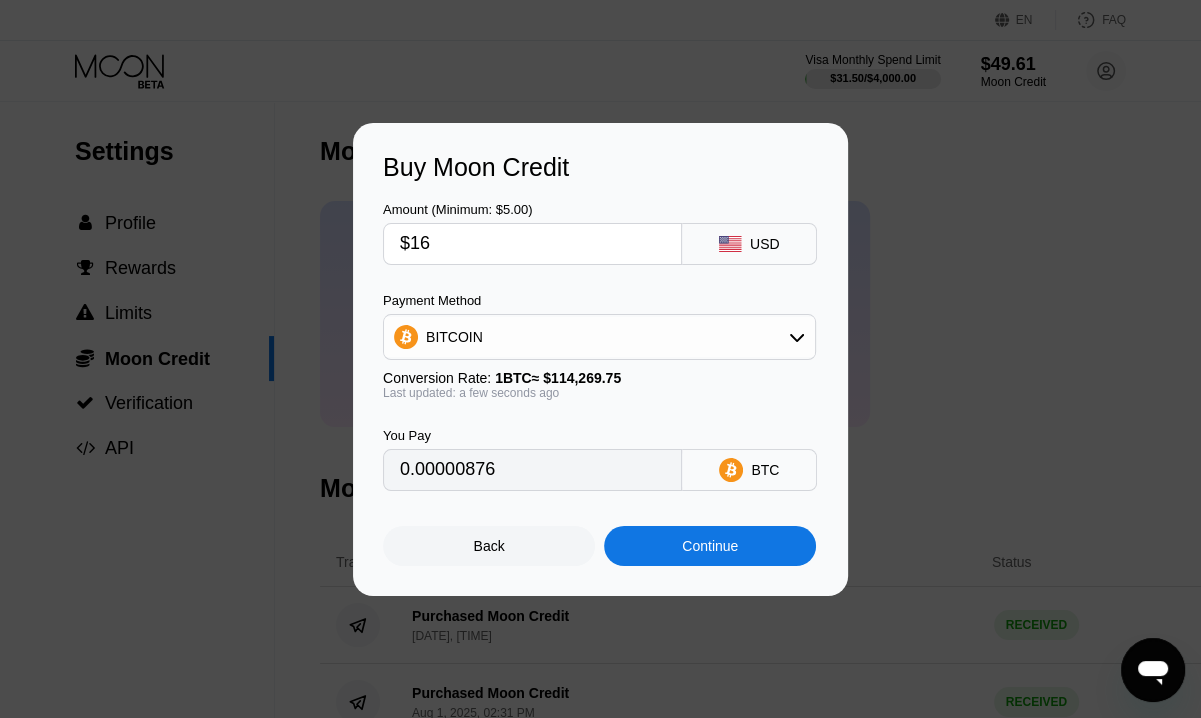 type on "0.00014002" 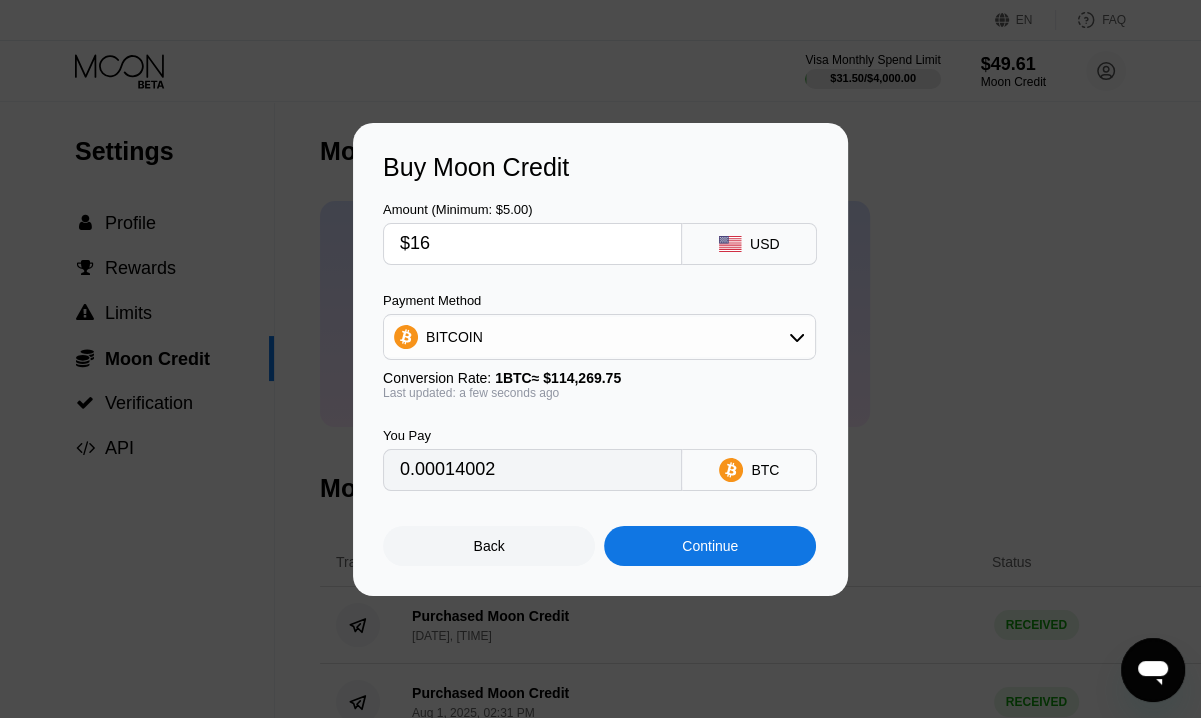 type on "$16" 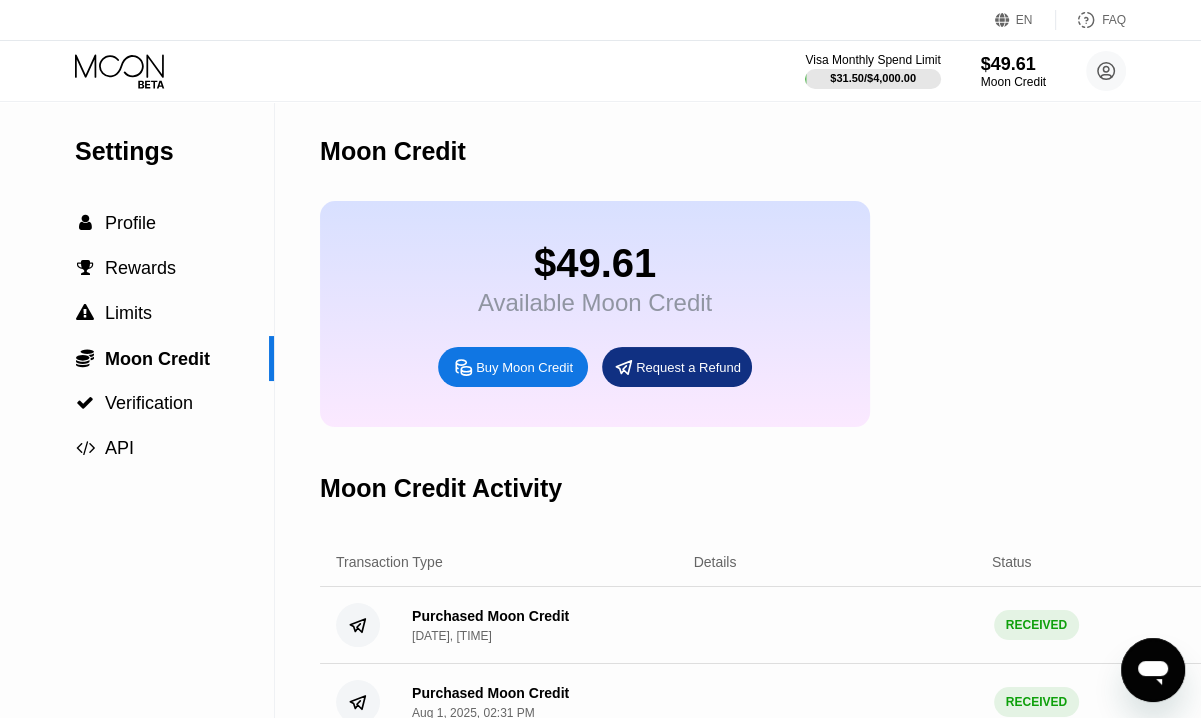 click 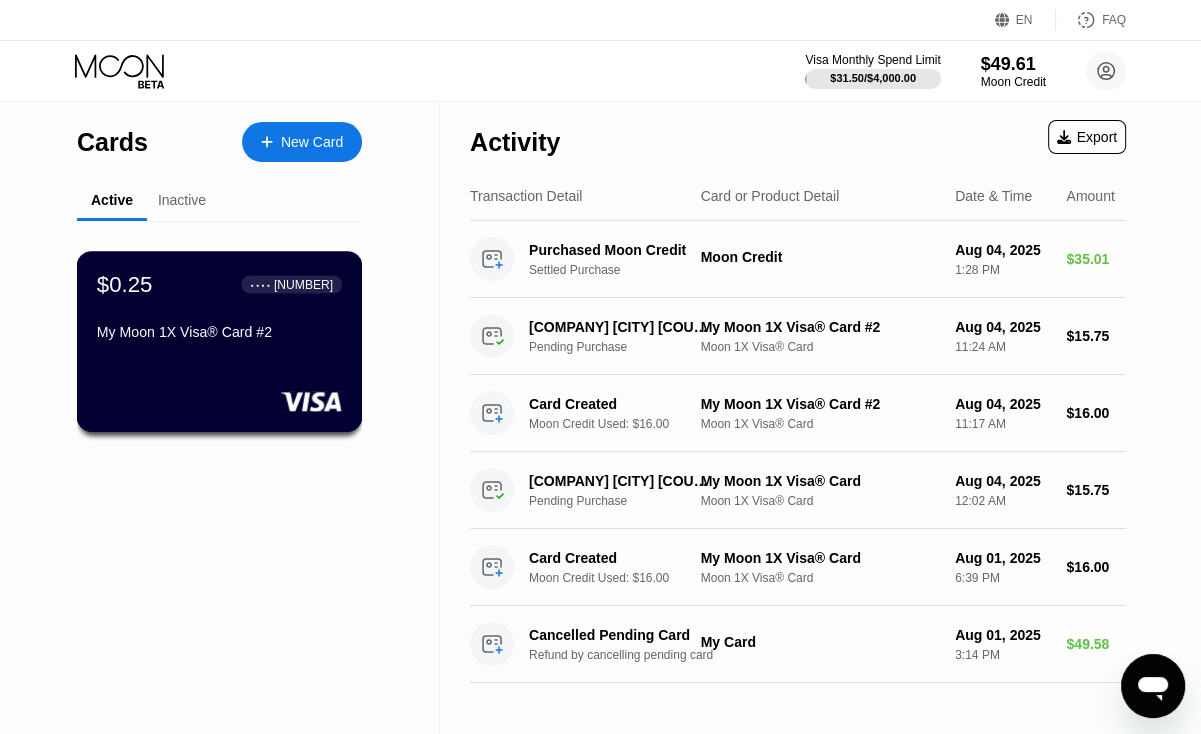 click on "$[PRICE] ● ● ● ● [CARD_TYPE]® Card #[CARD_LAST_FOUR]" at bounding box center [220, 341] 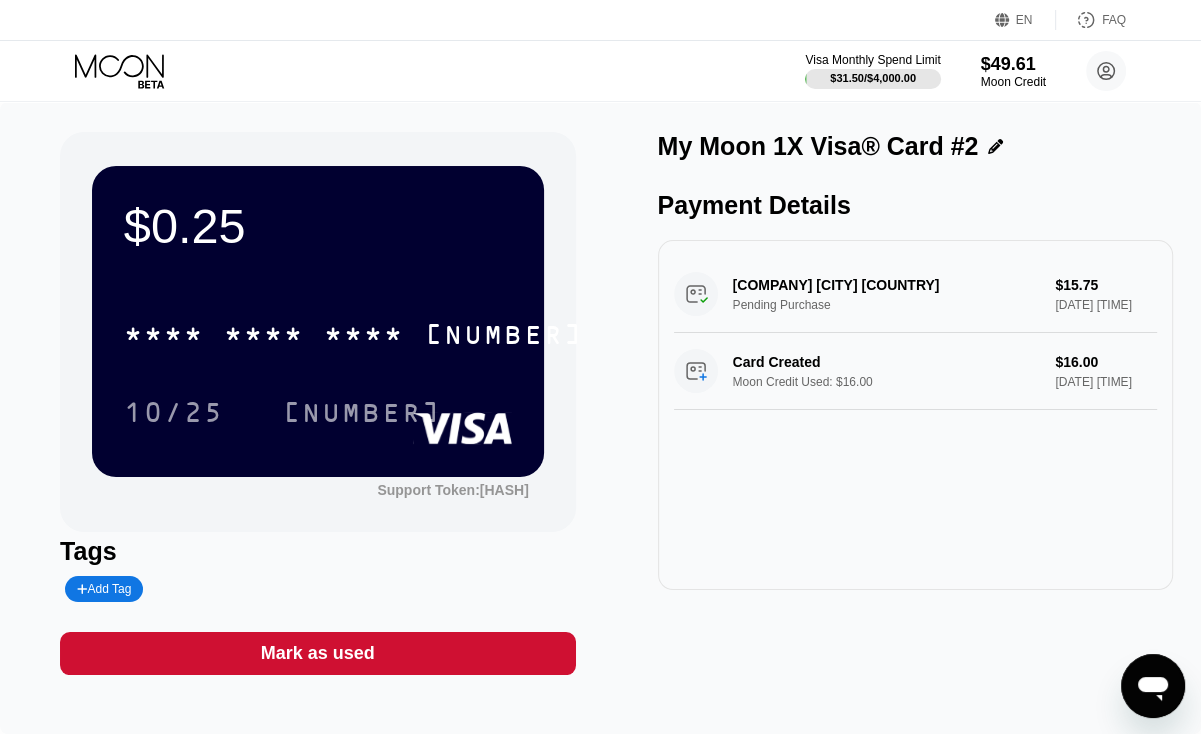 click on "Mark as used" at bounding box center (318, 653) 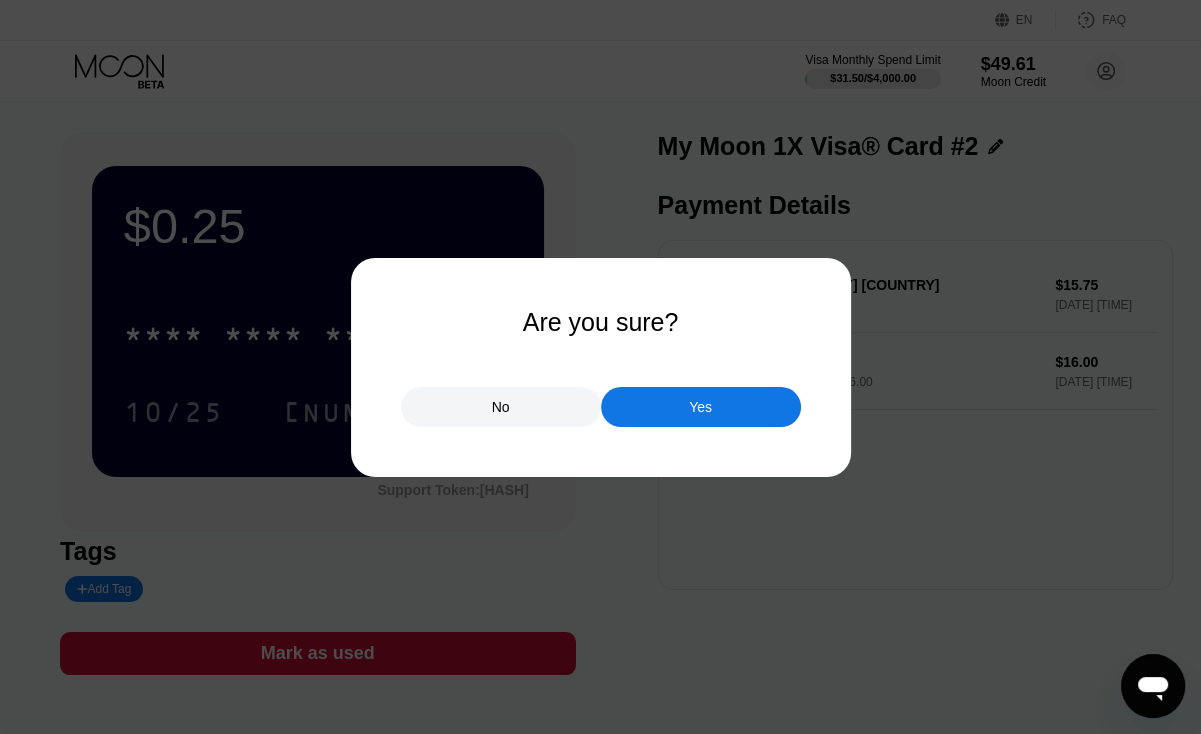 click on "Yes" at bounding box center (701, 407) 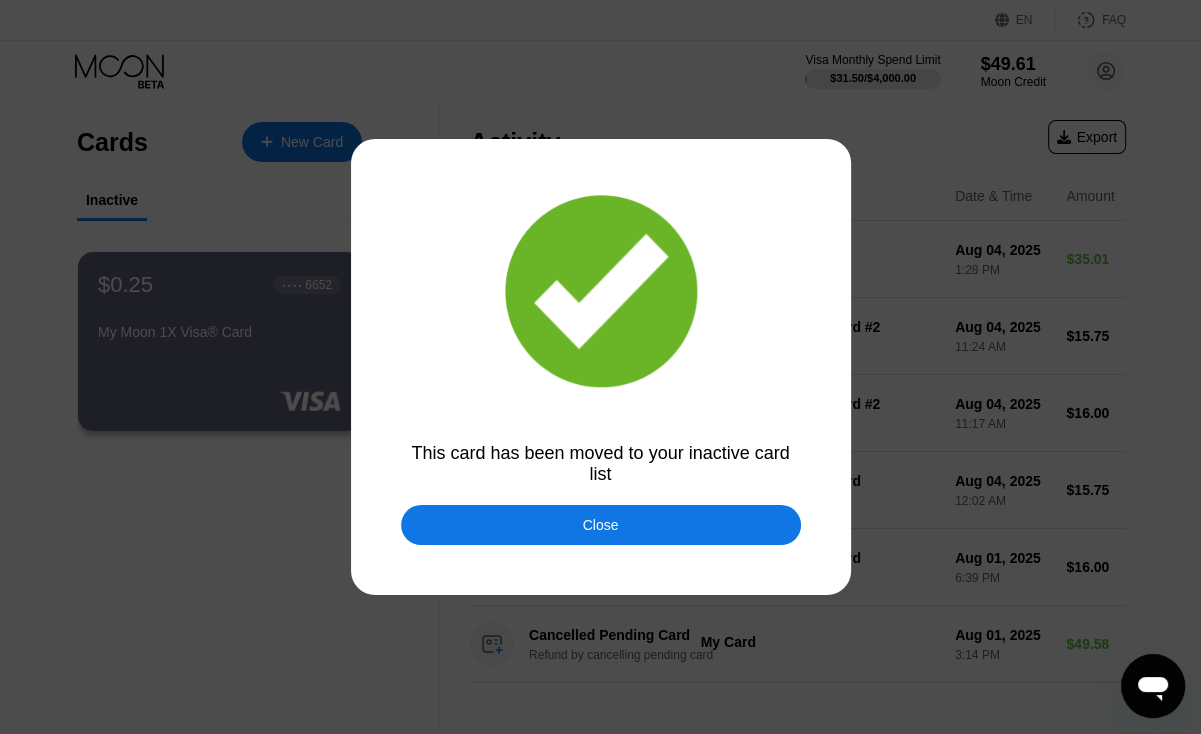 click on "Close" at bounding box center [601, 525] 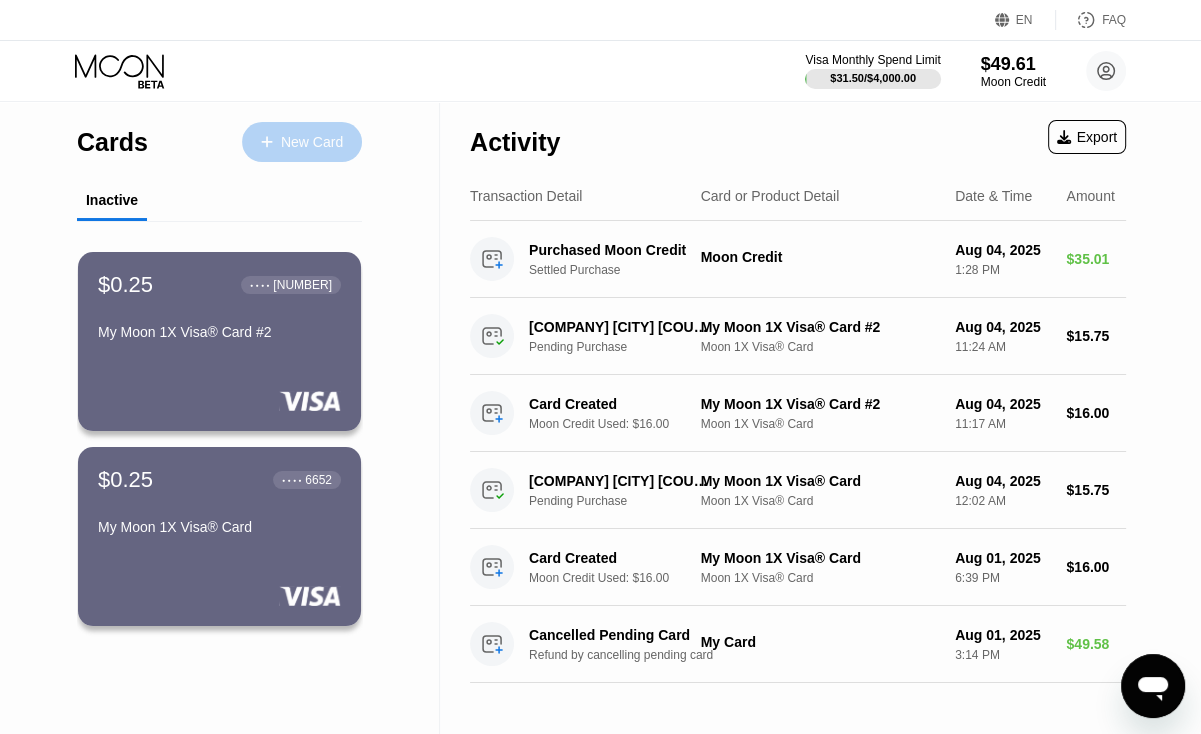 click on "New Card" at bounding box center (312, 142) 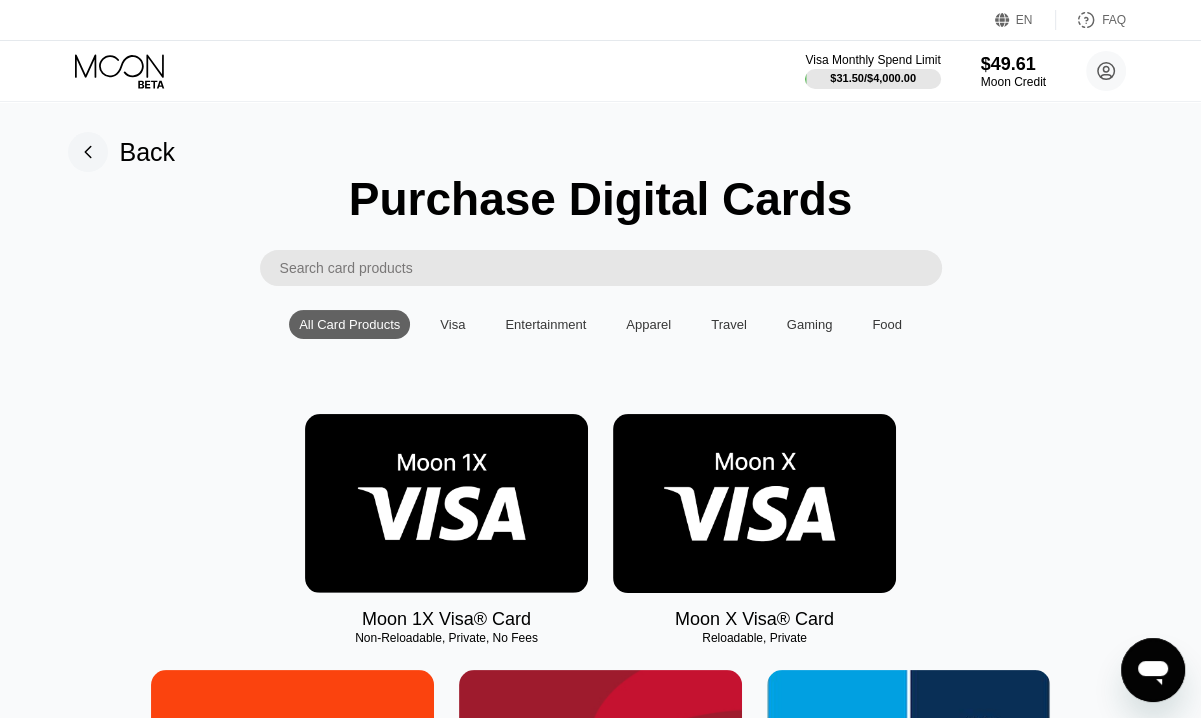 scroll, scrollTop: 162, scrollLeft: 0, axis: vertical 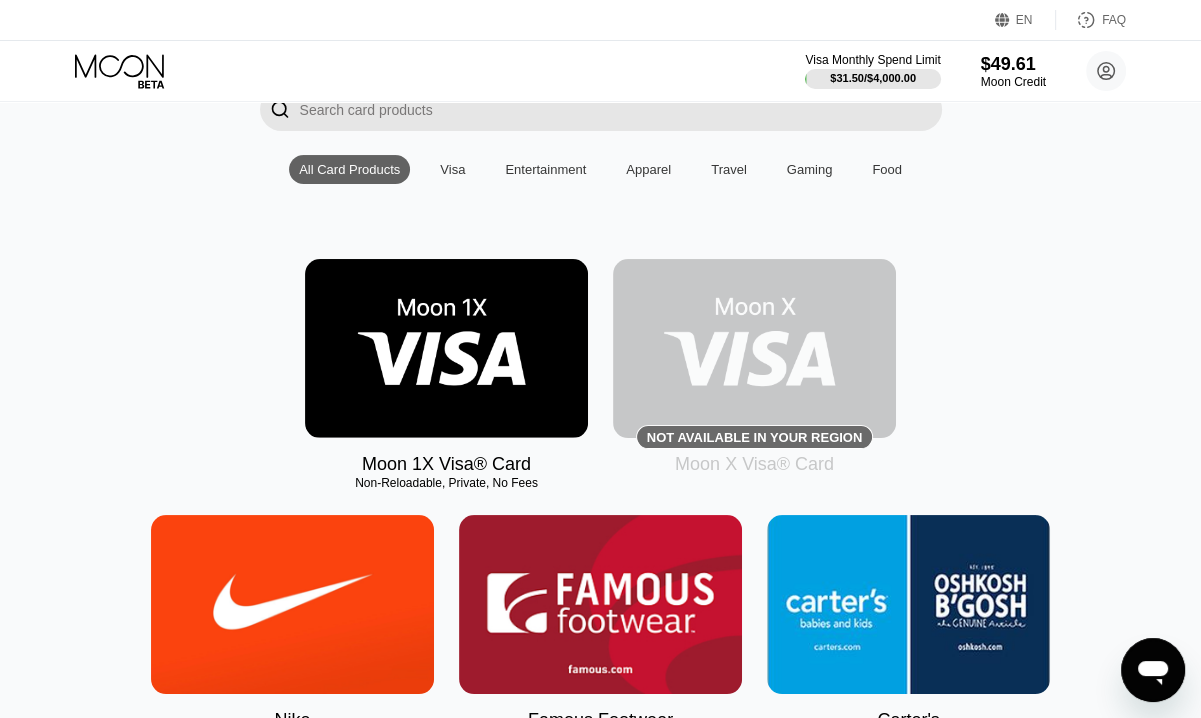 click at bounding box center [446, 348] 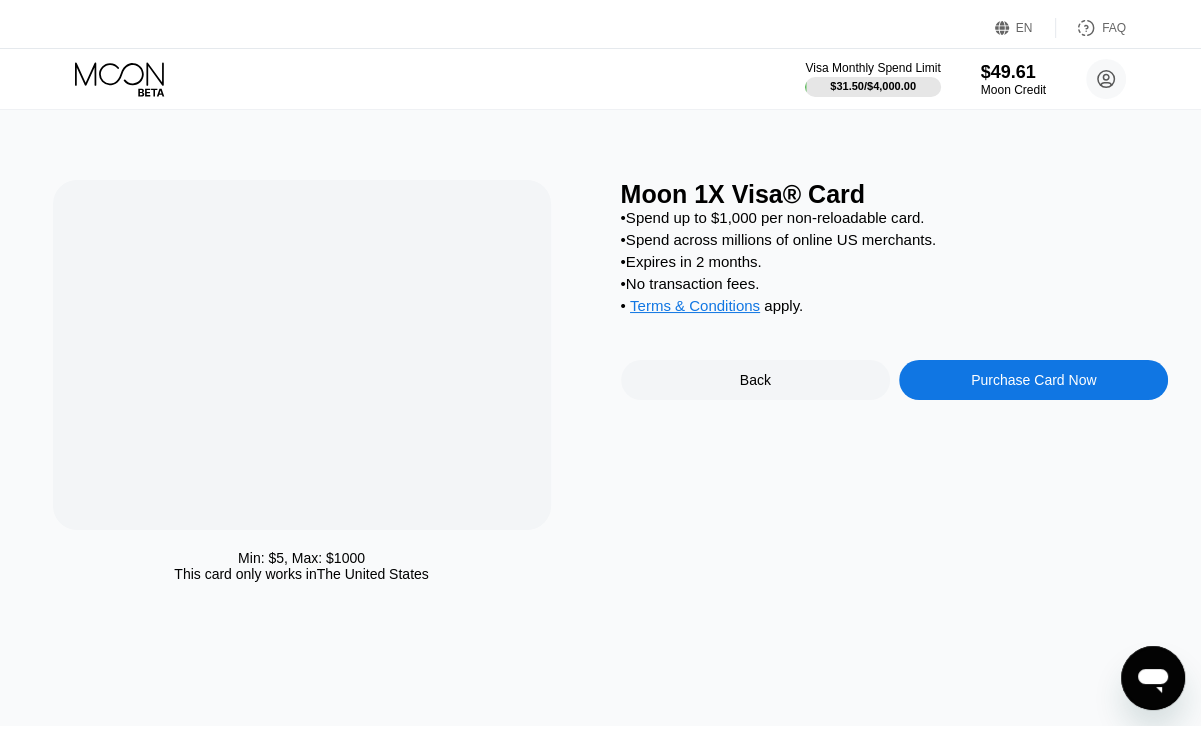 scroll, scrollTop: 0, scrollLeft: 0, axis: both 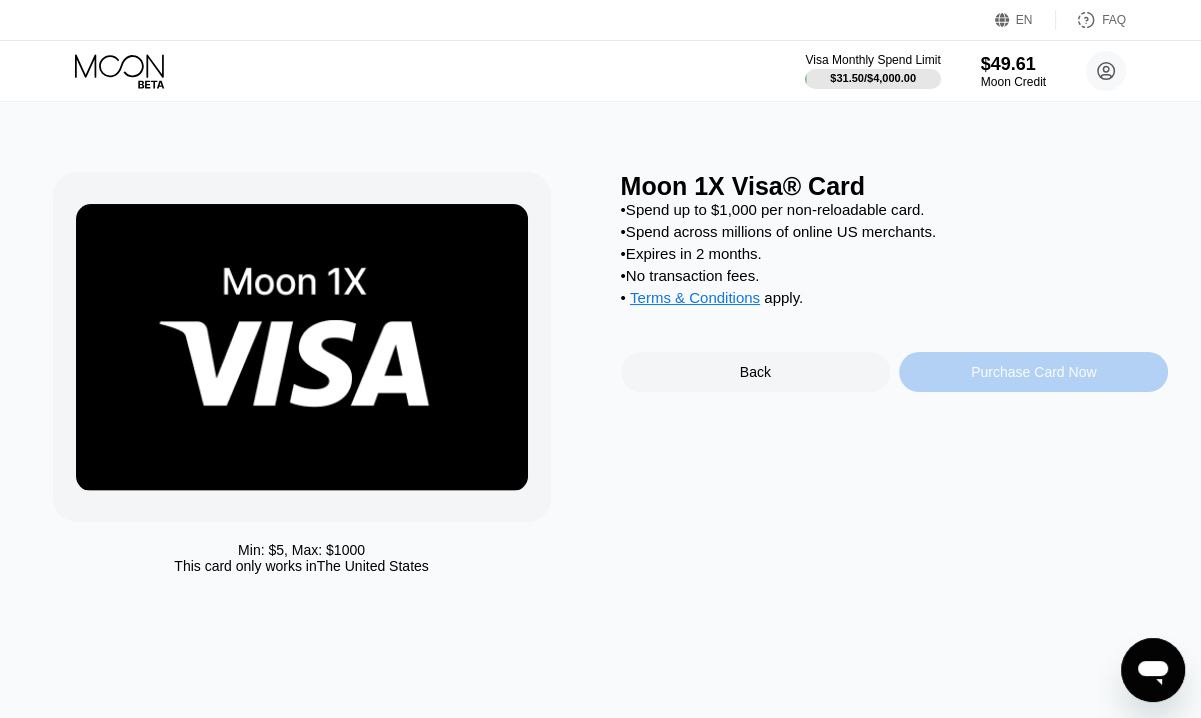 click on "Purchase Card Now" at bounding box center [1033, 372] 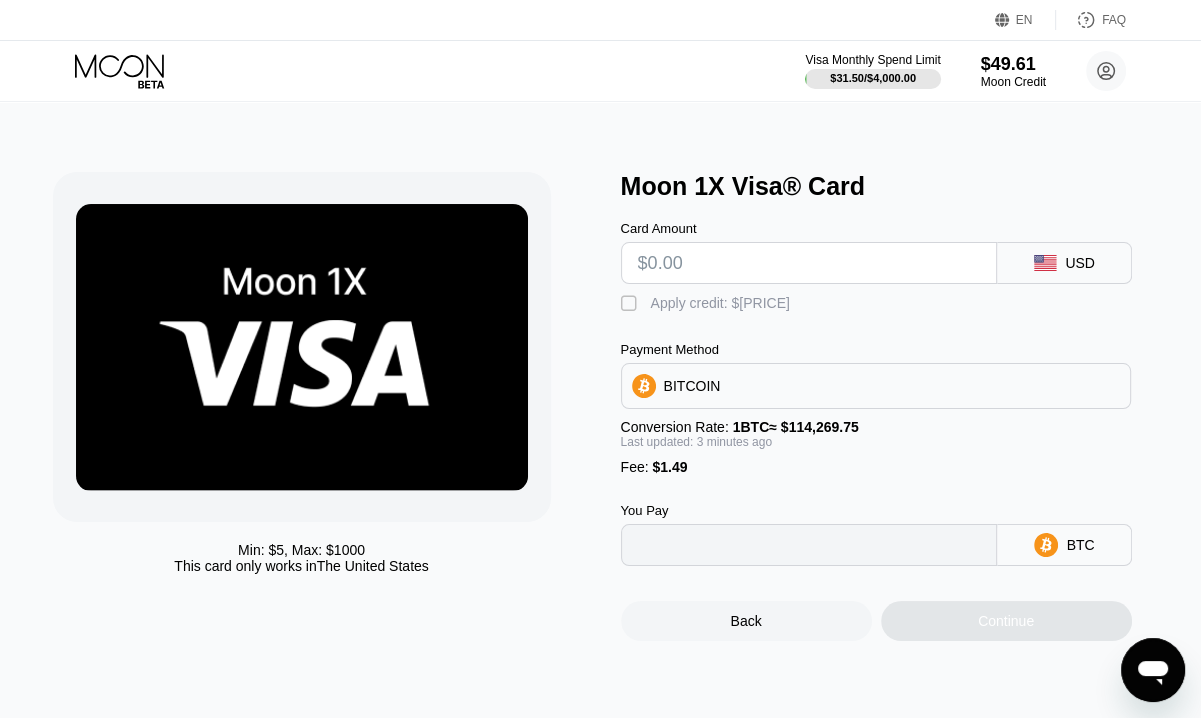 type on "0" 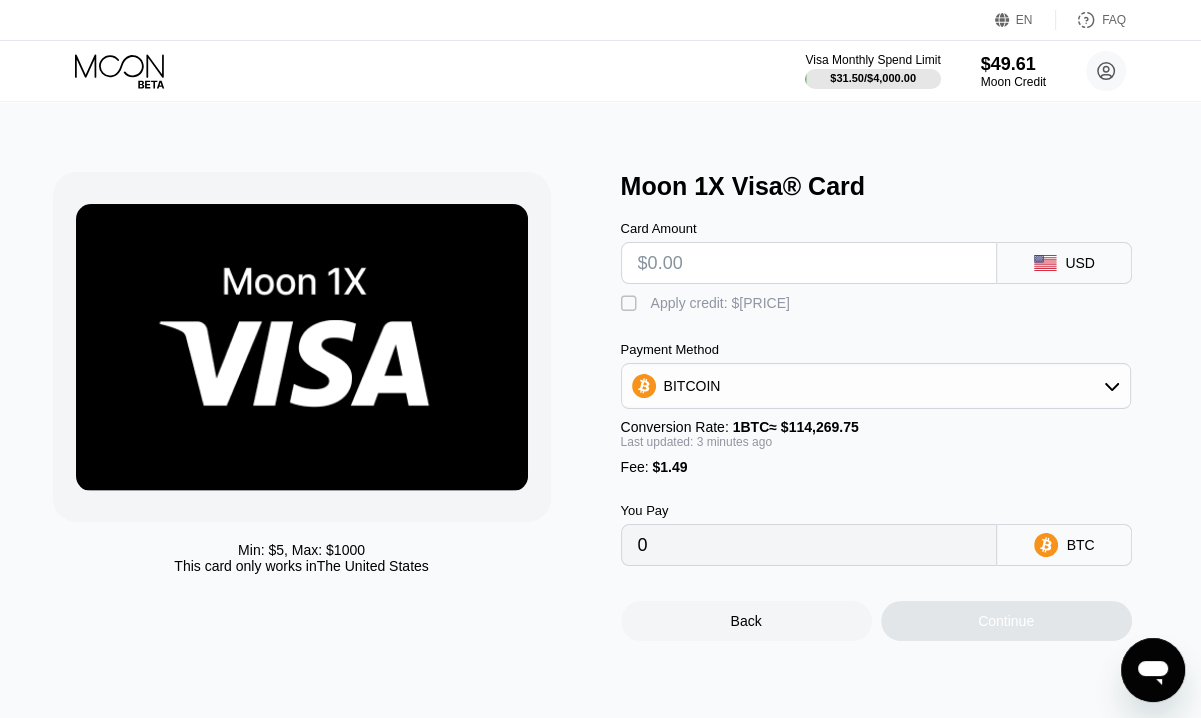 click at bounding box center (809, 263) 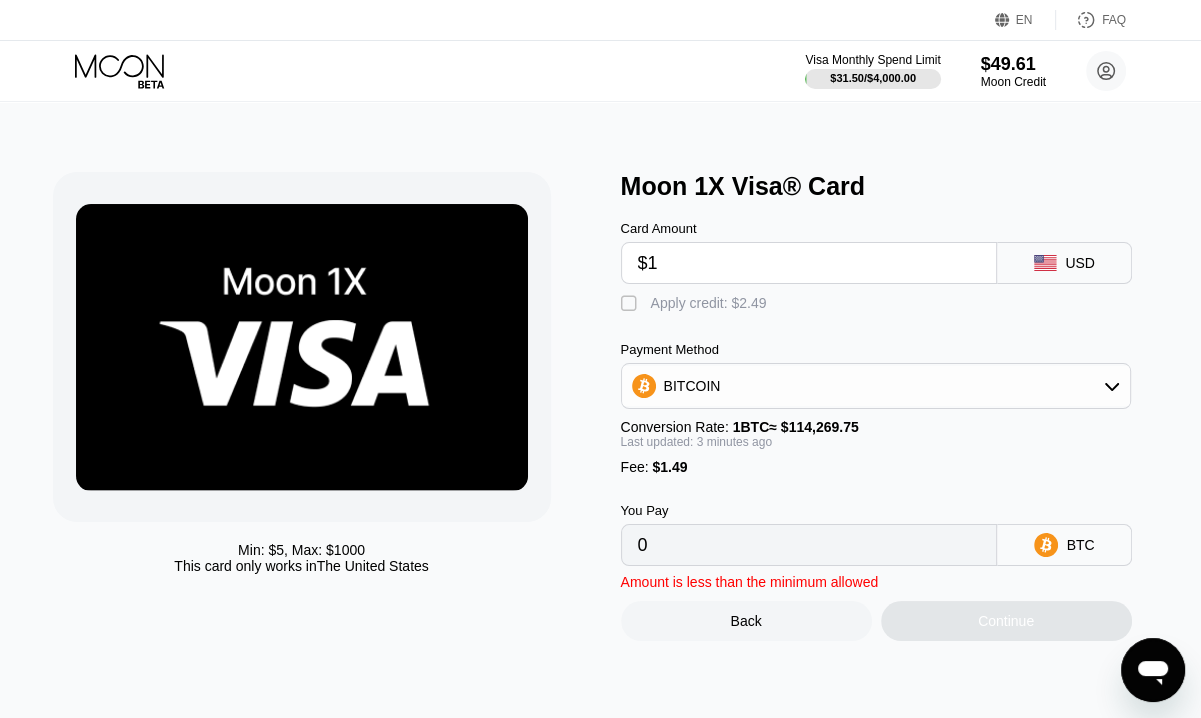 type on "0.00002178" 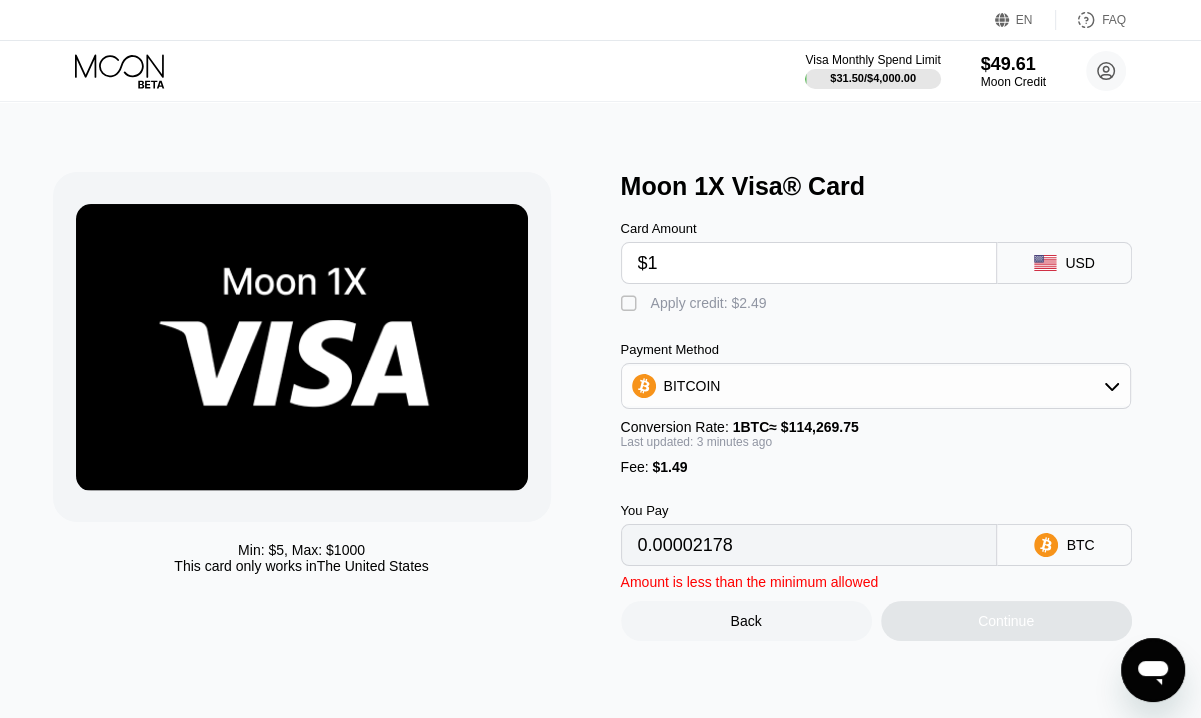 type on "$16" 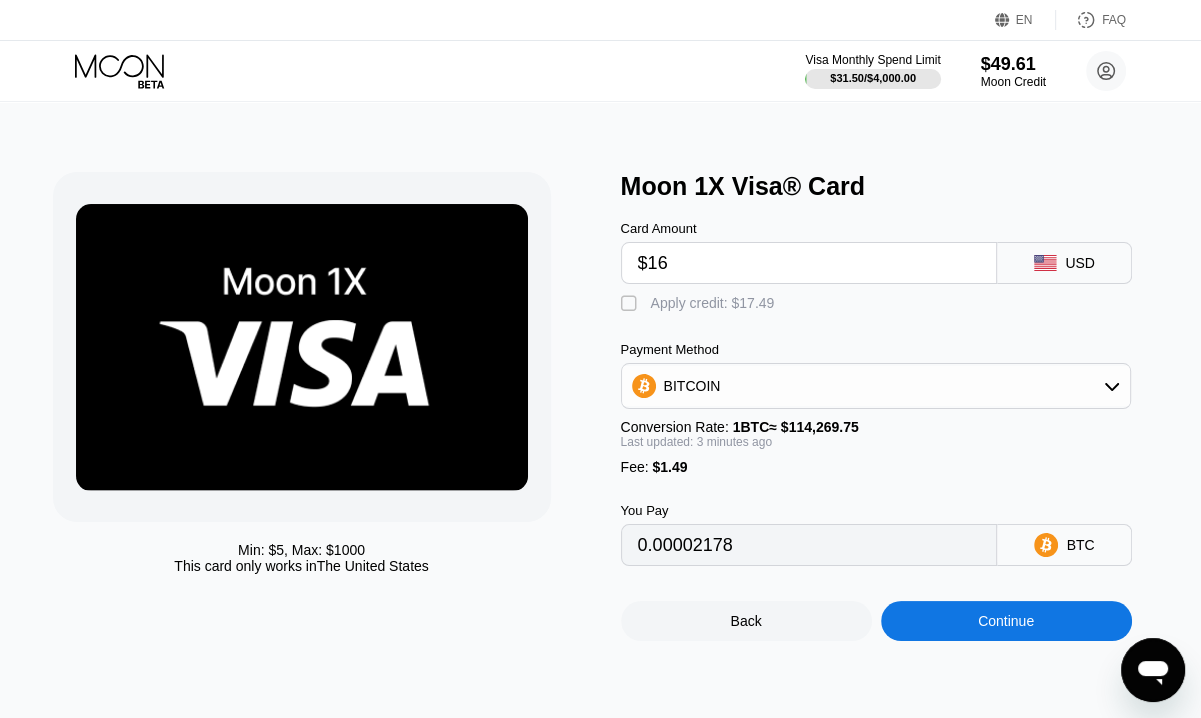 type on "0.00015294" 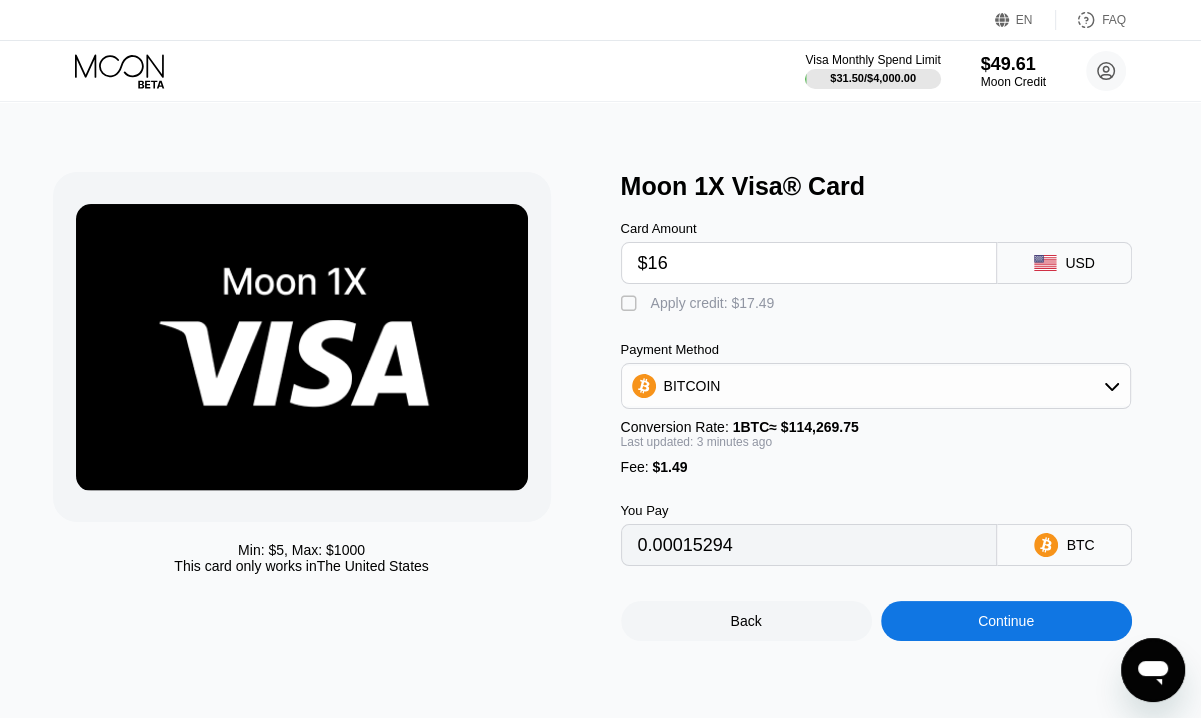 type on "$16" 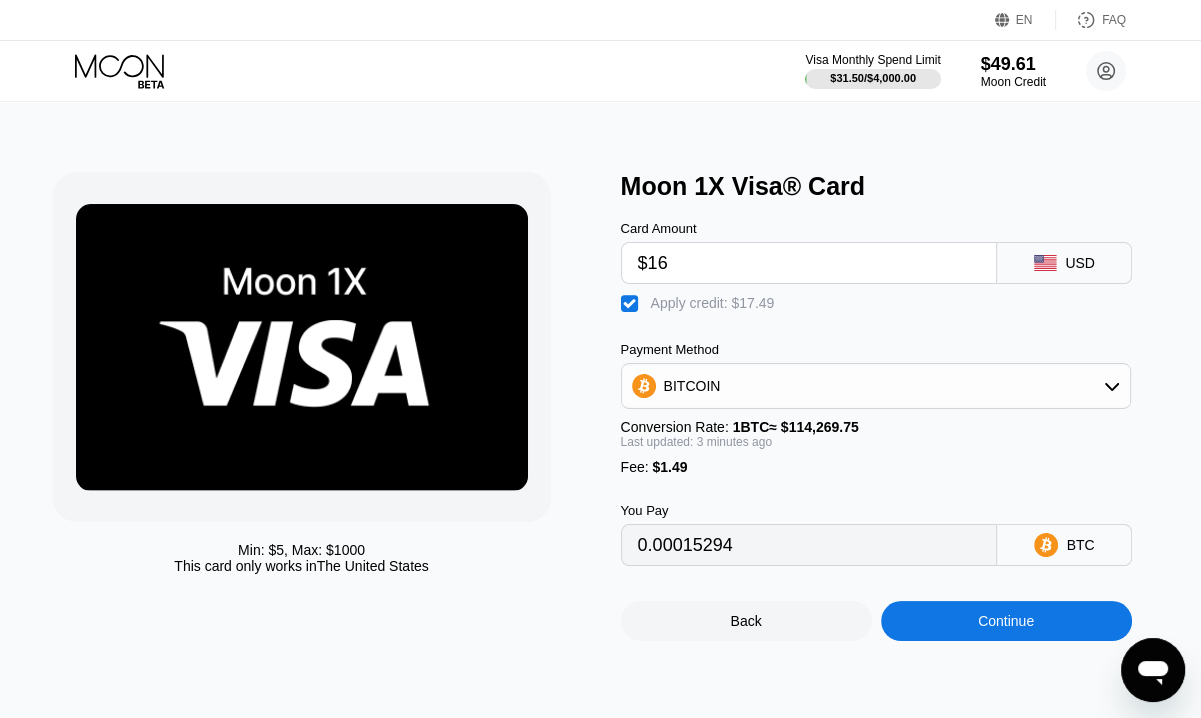 type on "0" 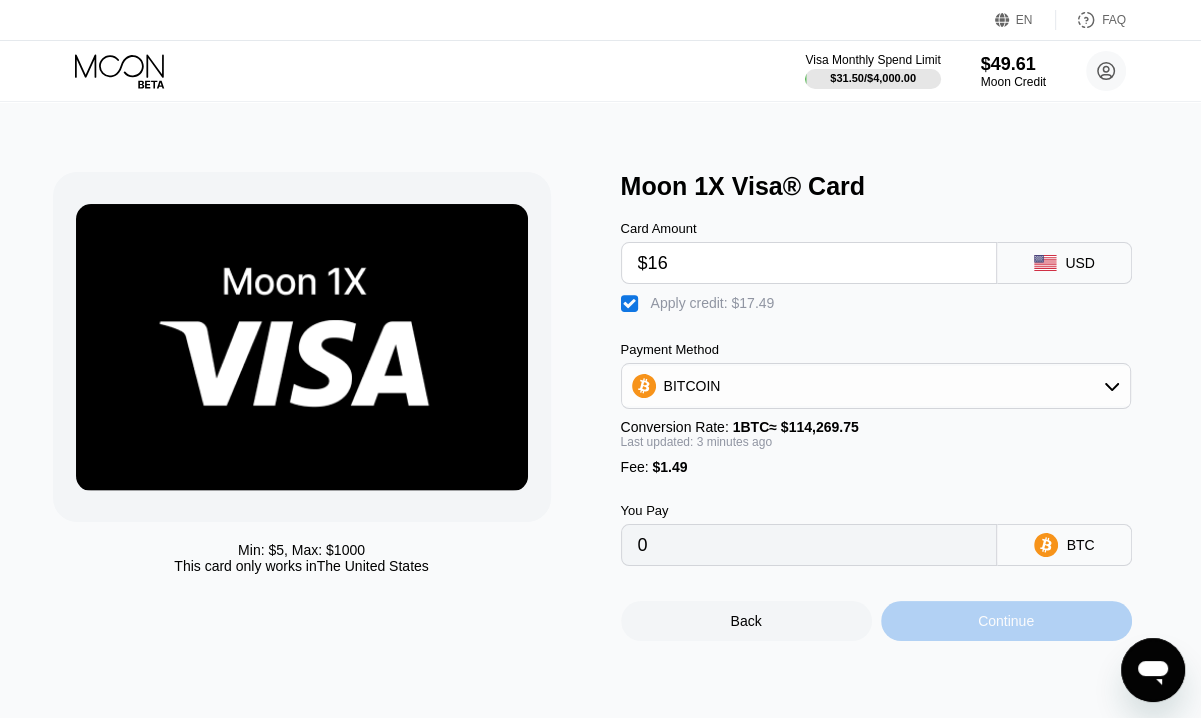 click on "Continue" at bounding box center (1006, 621) 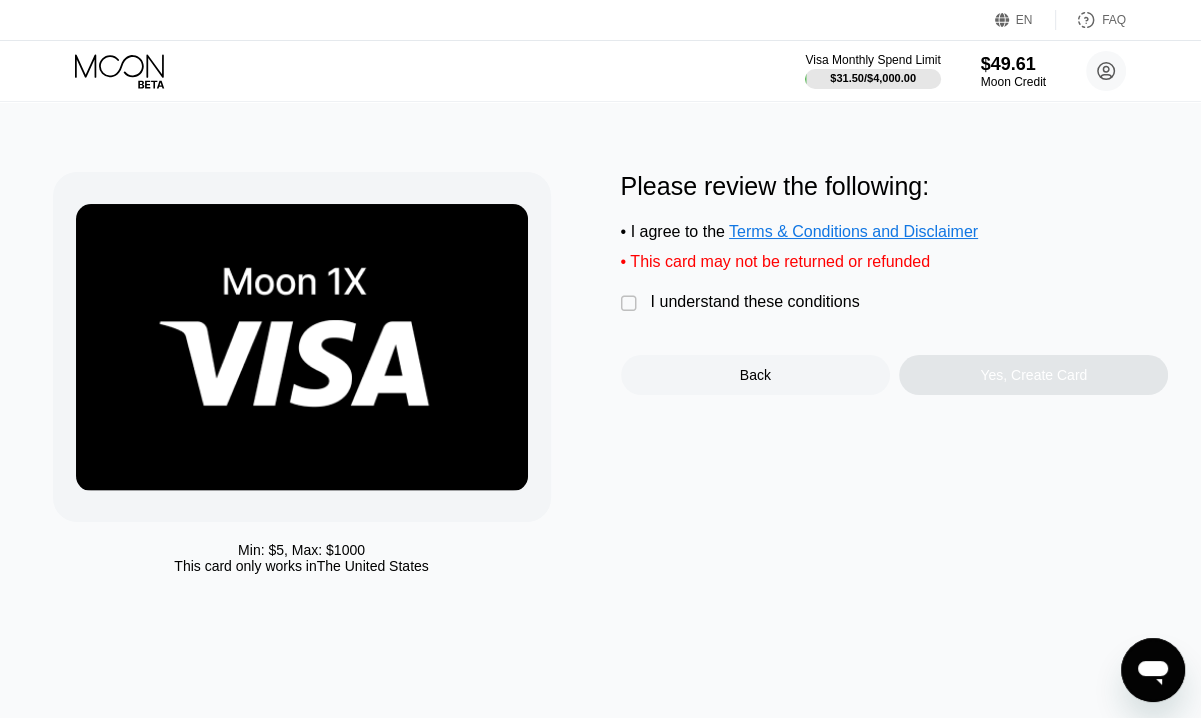 click on "" at bounding box center [631, 304] 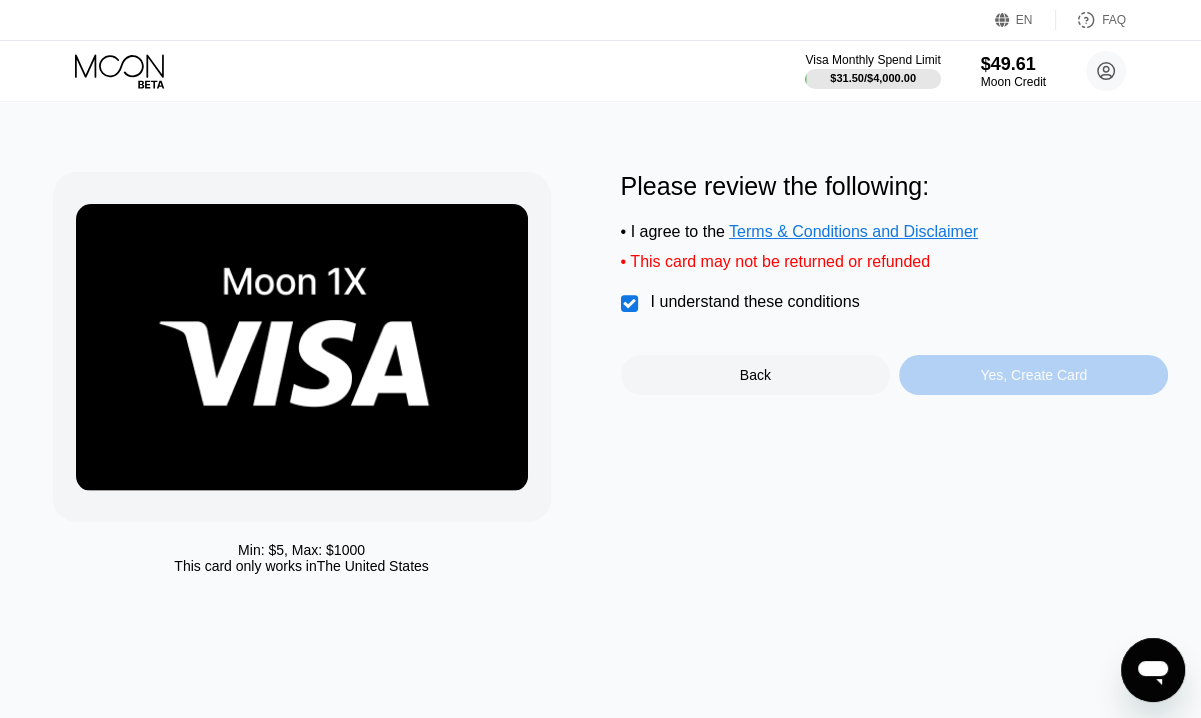 click on "Yes, Create Card" at bounding box center [1033, 375] 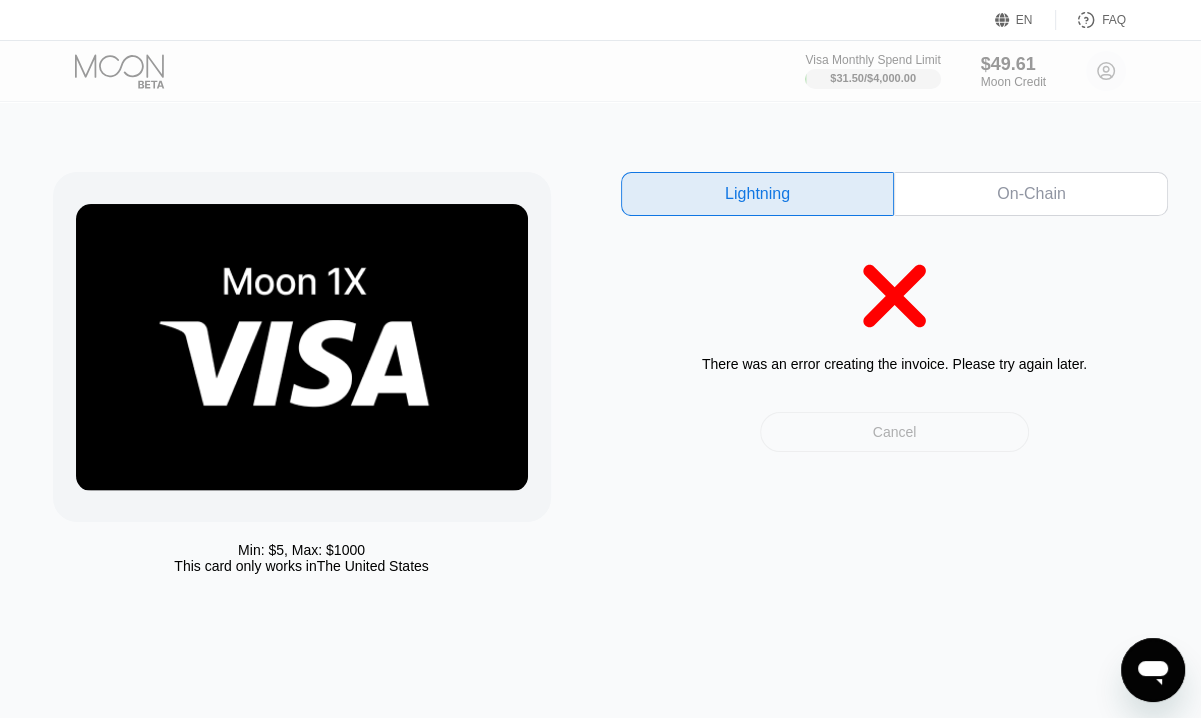 click on "Cancel" at bounding box center [894, 432] 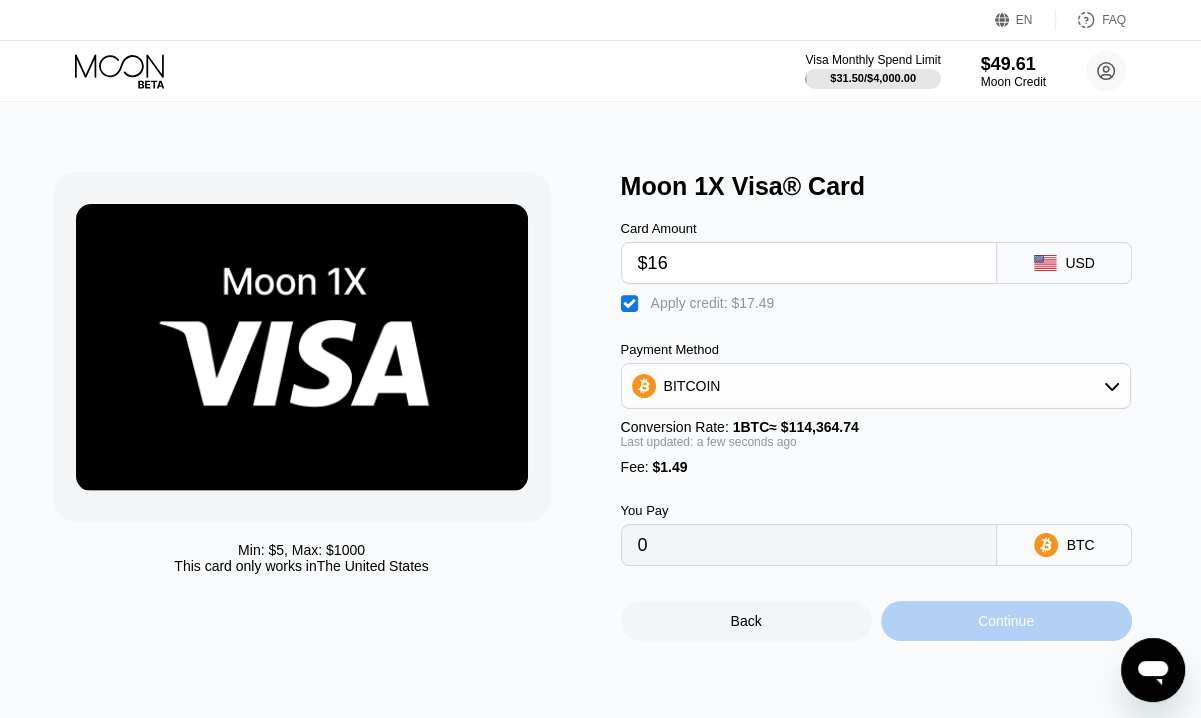 click on "Continue" at bounding box center [1006, 621] 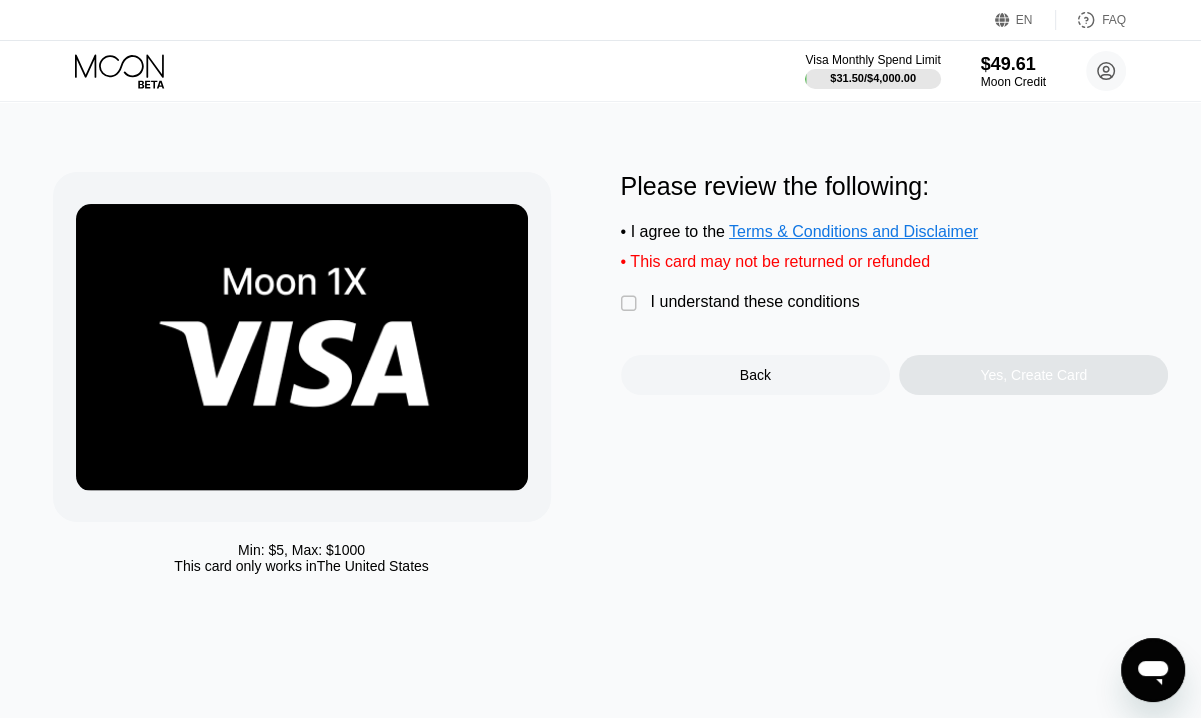 click on "" at bounding box center [631, 304] 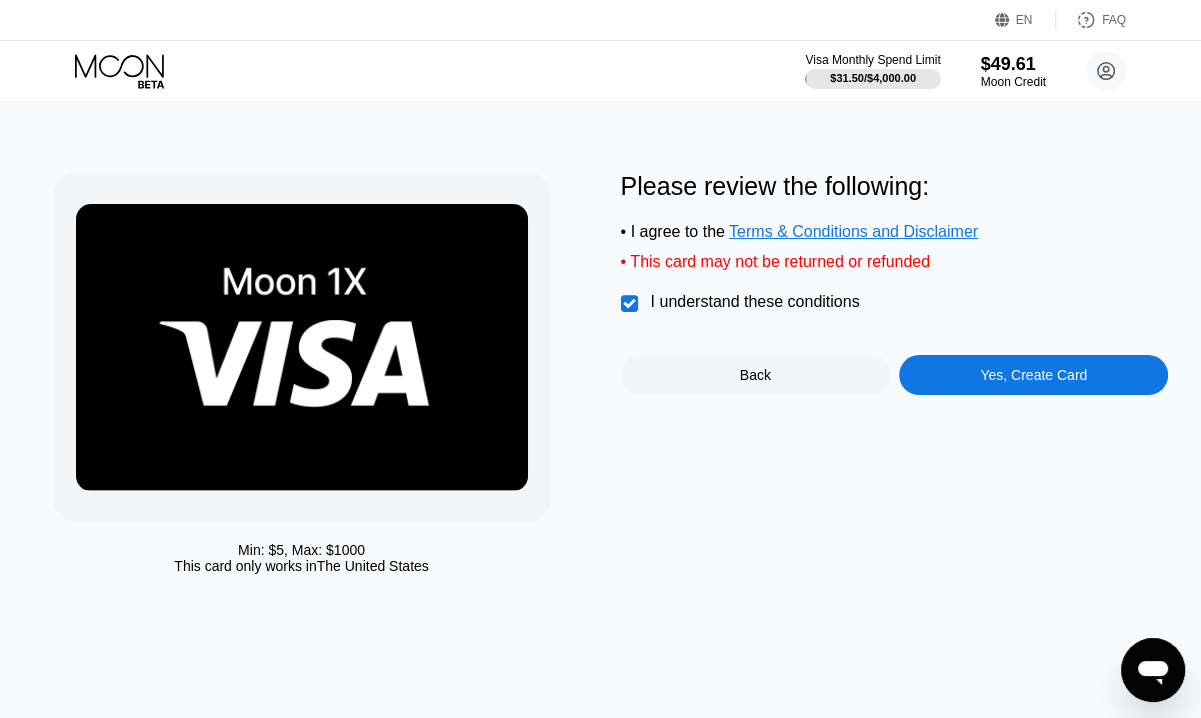 click on "Yes, Create Card" at bounding box center (1033, 375) 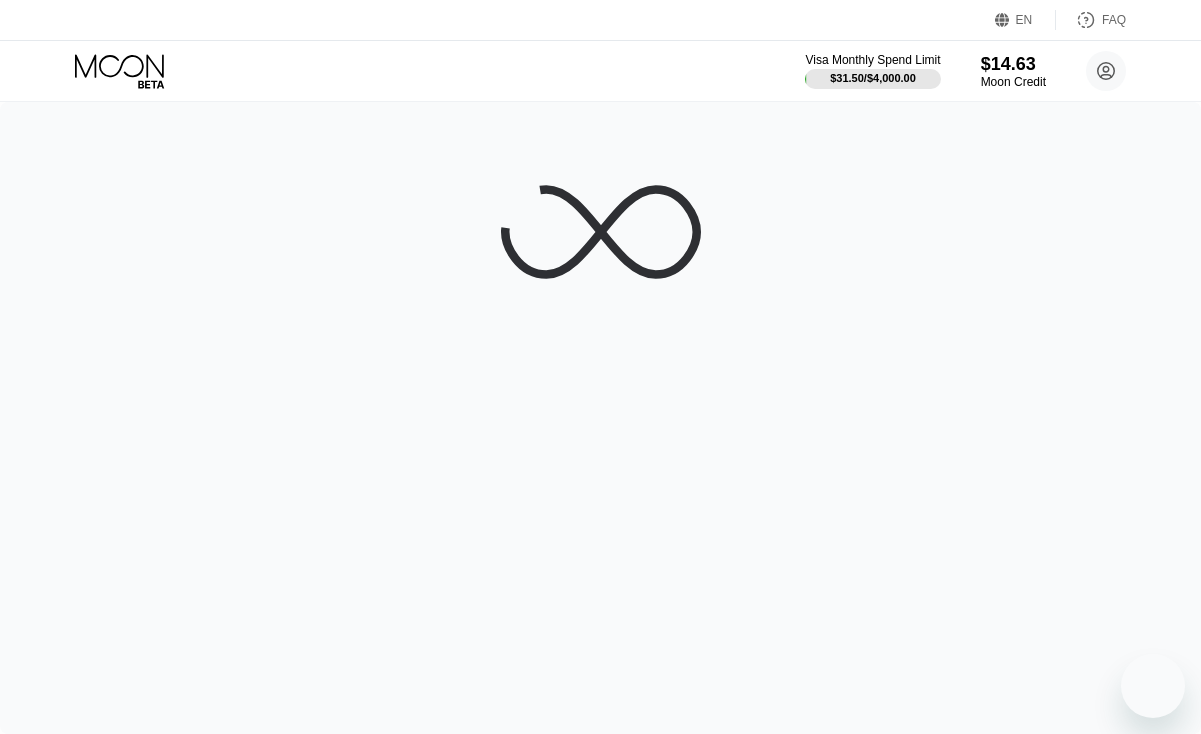 scroll, scrollTop: 0, scrollLeft: 0, axis: both 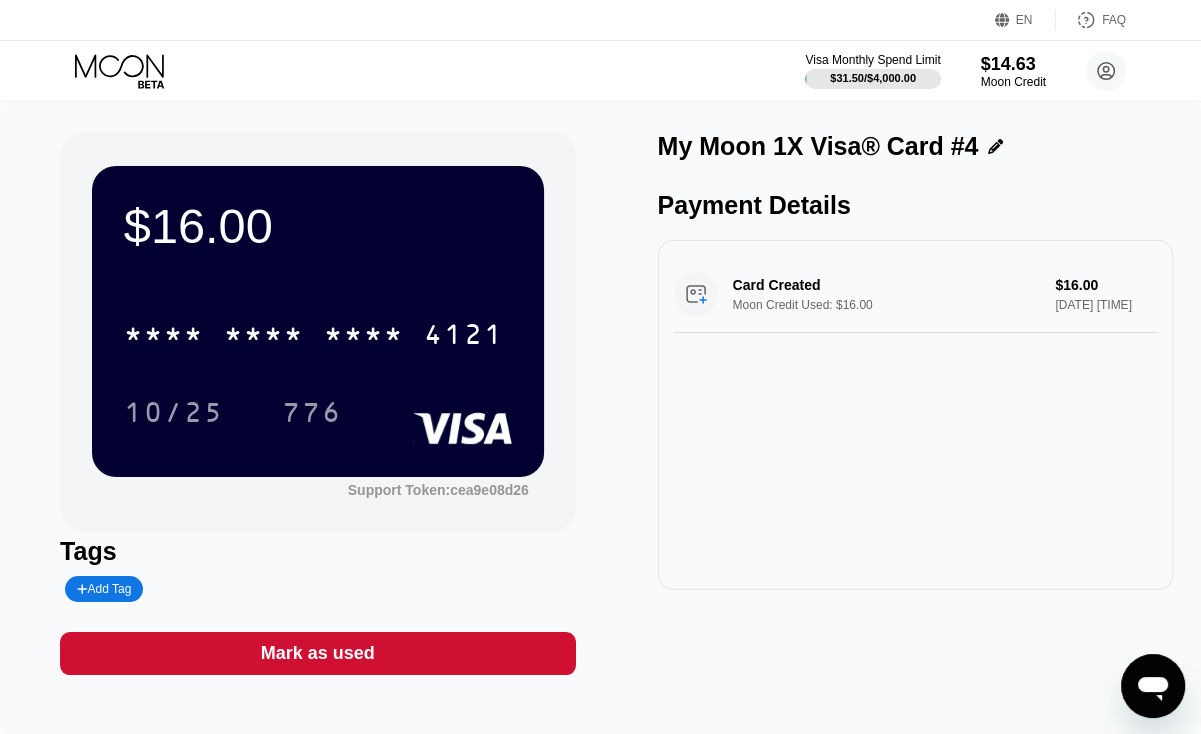 click 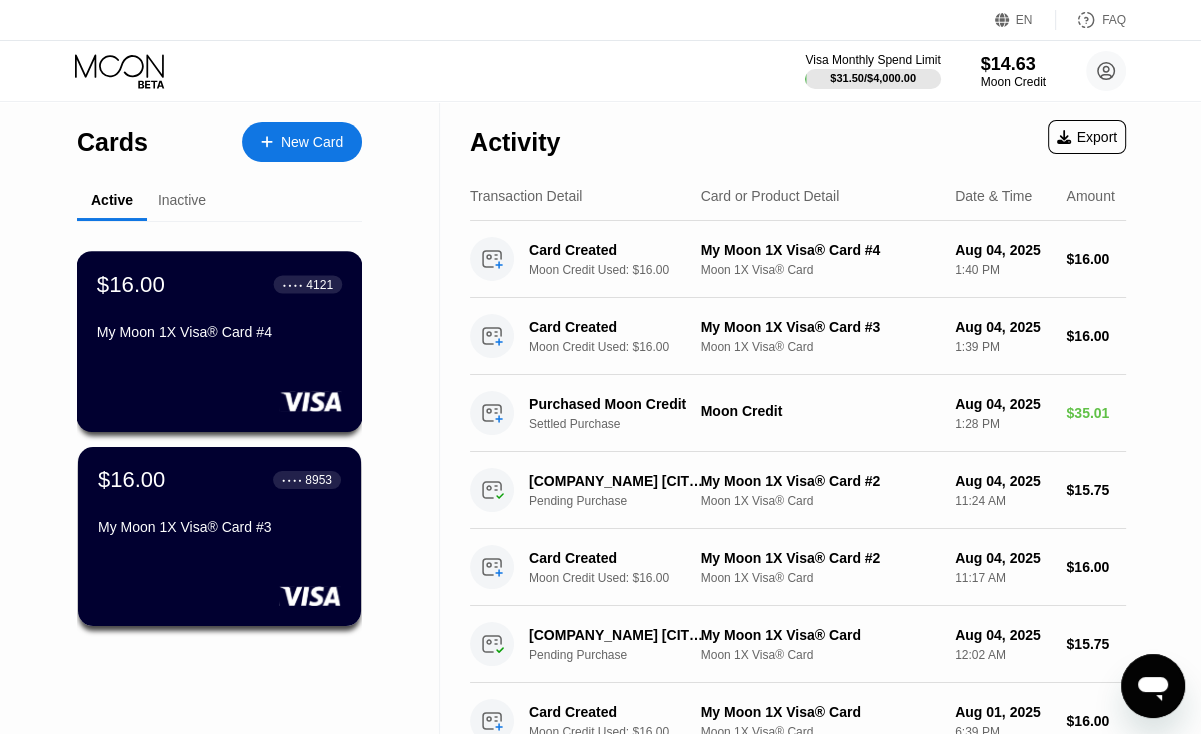 click on "$16.00 ● ● ● ● 4121 My Moon 1X Visa® Card #4" at bounding box center [220, 341] 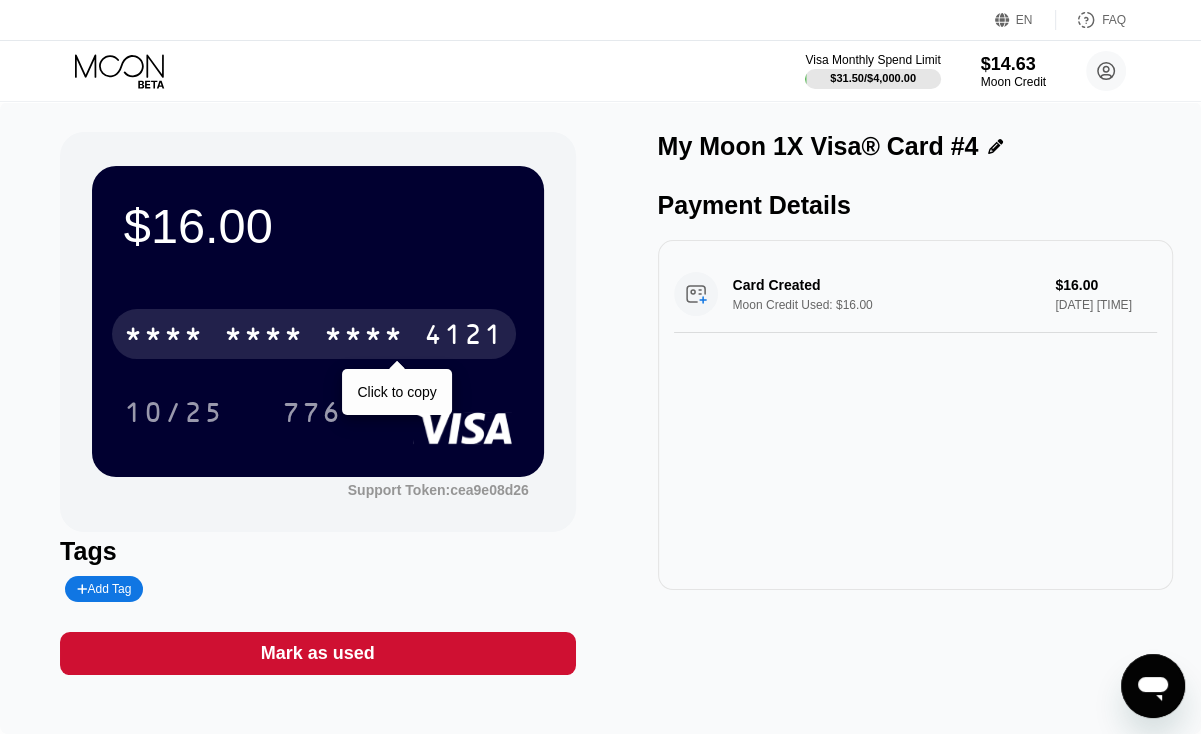click on "* * * *" at bounding box center (364, 337) 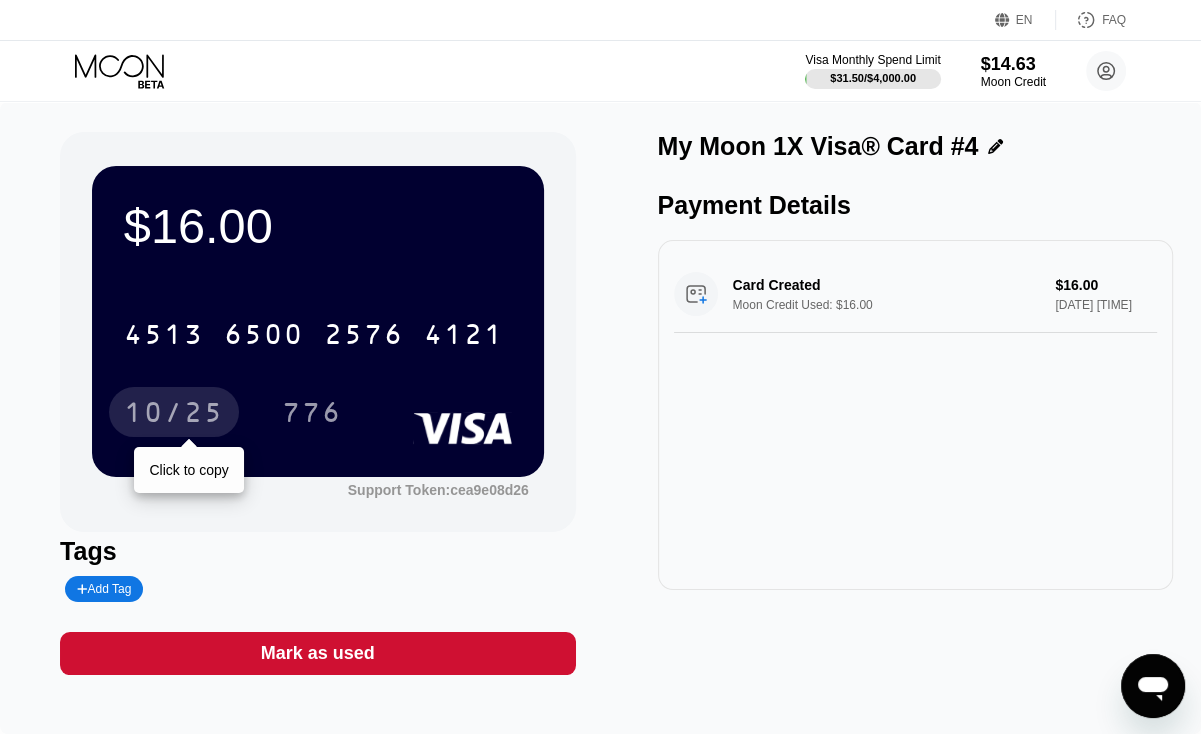 click on "10/25" at bounding box center [174, 415] 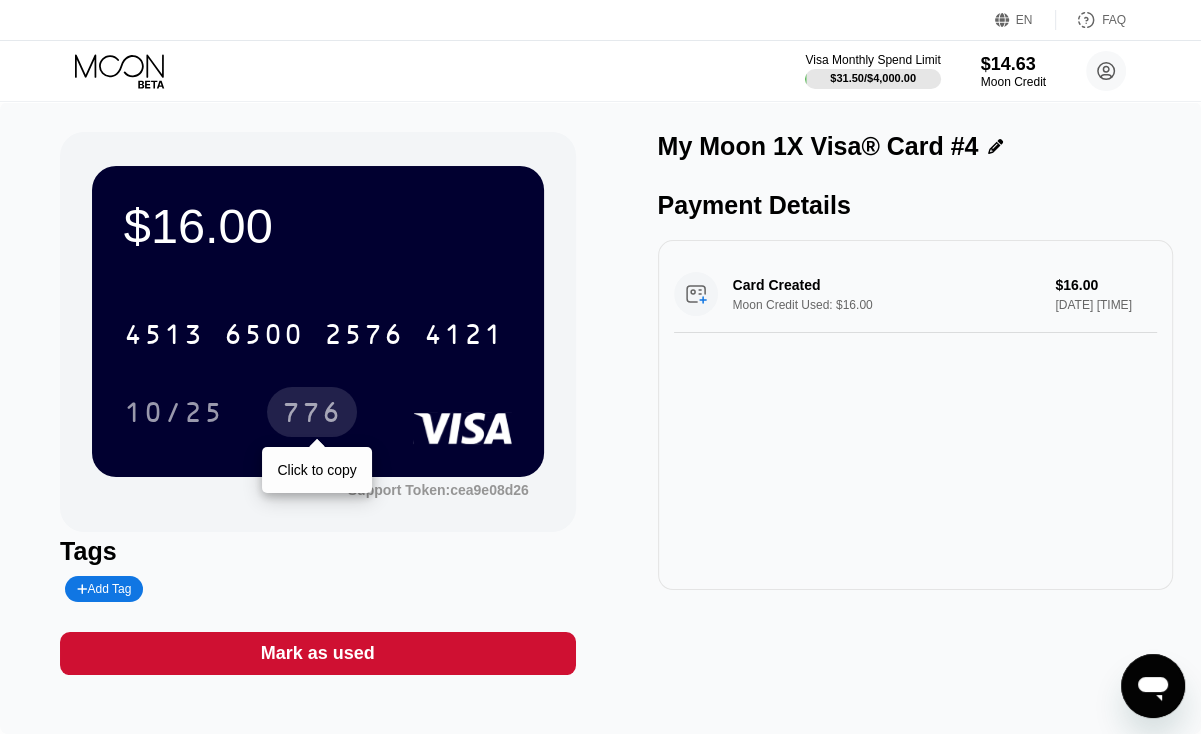 click on "776" at bounding box center (312, 415) 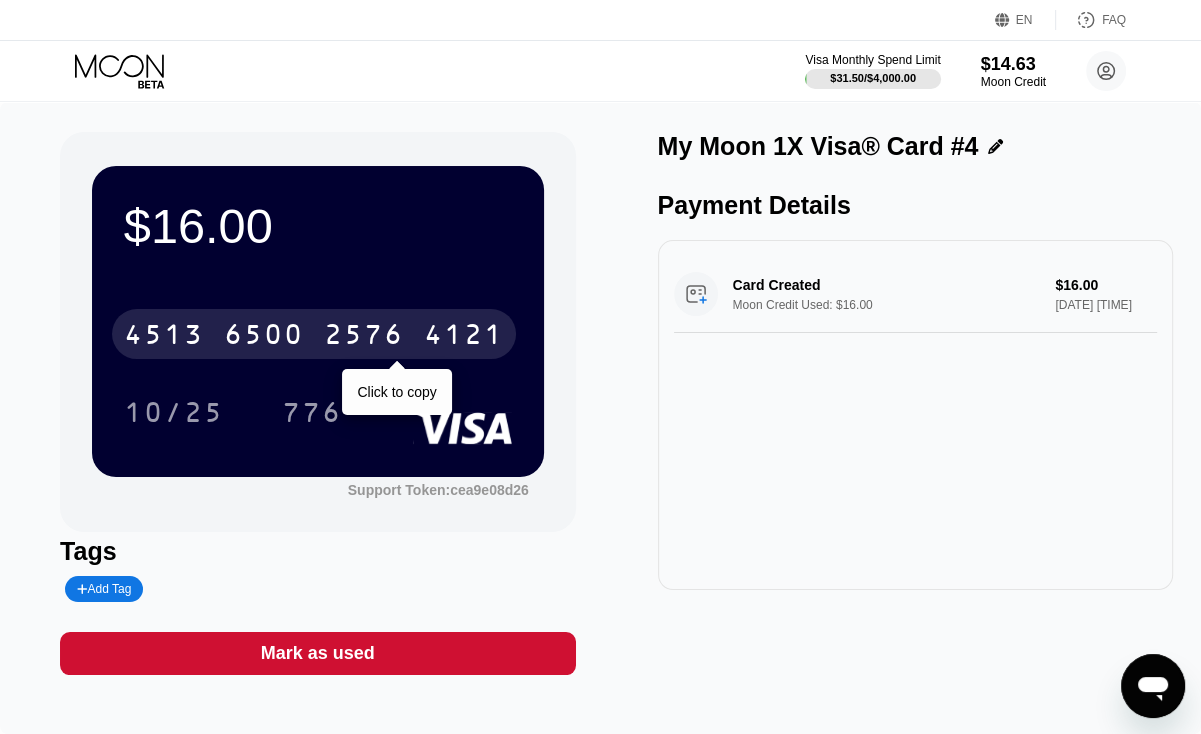 click on "6500" at bounding box center (264, 337) 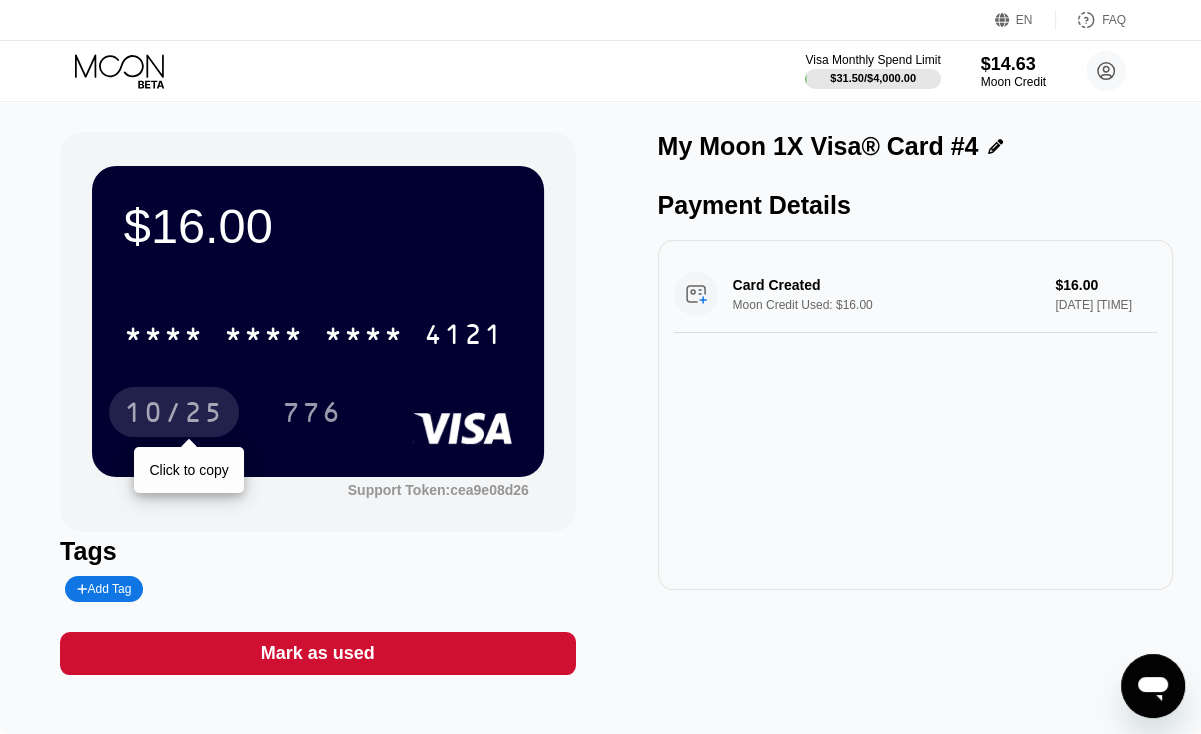 click on "10/25" at bounding box center [174, 415] 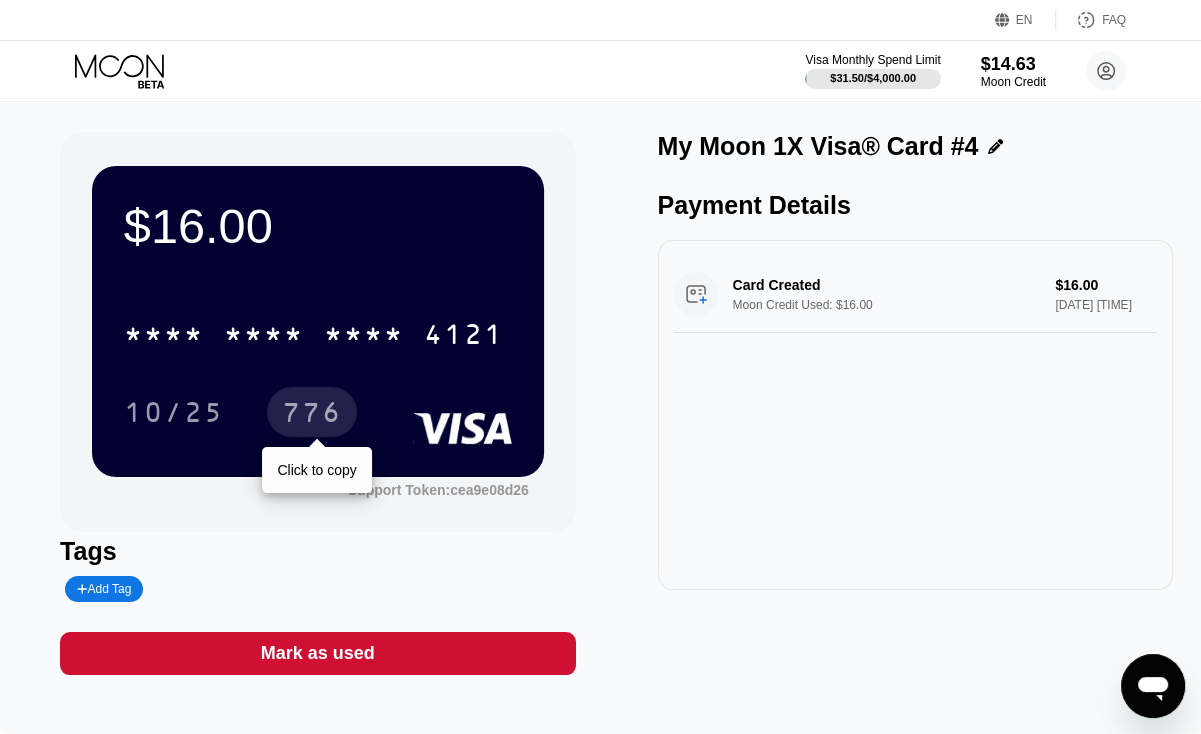 click on "776" at bounding box center (312, 415) 